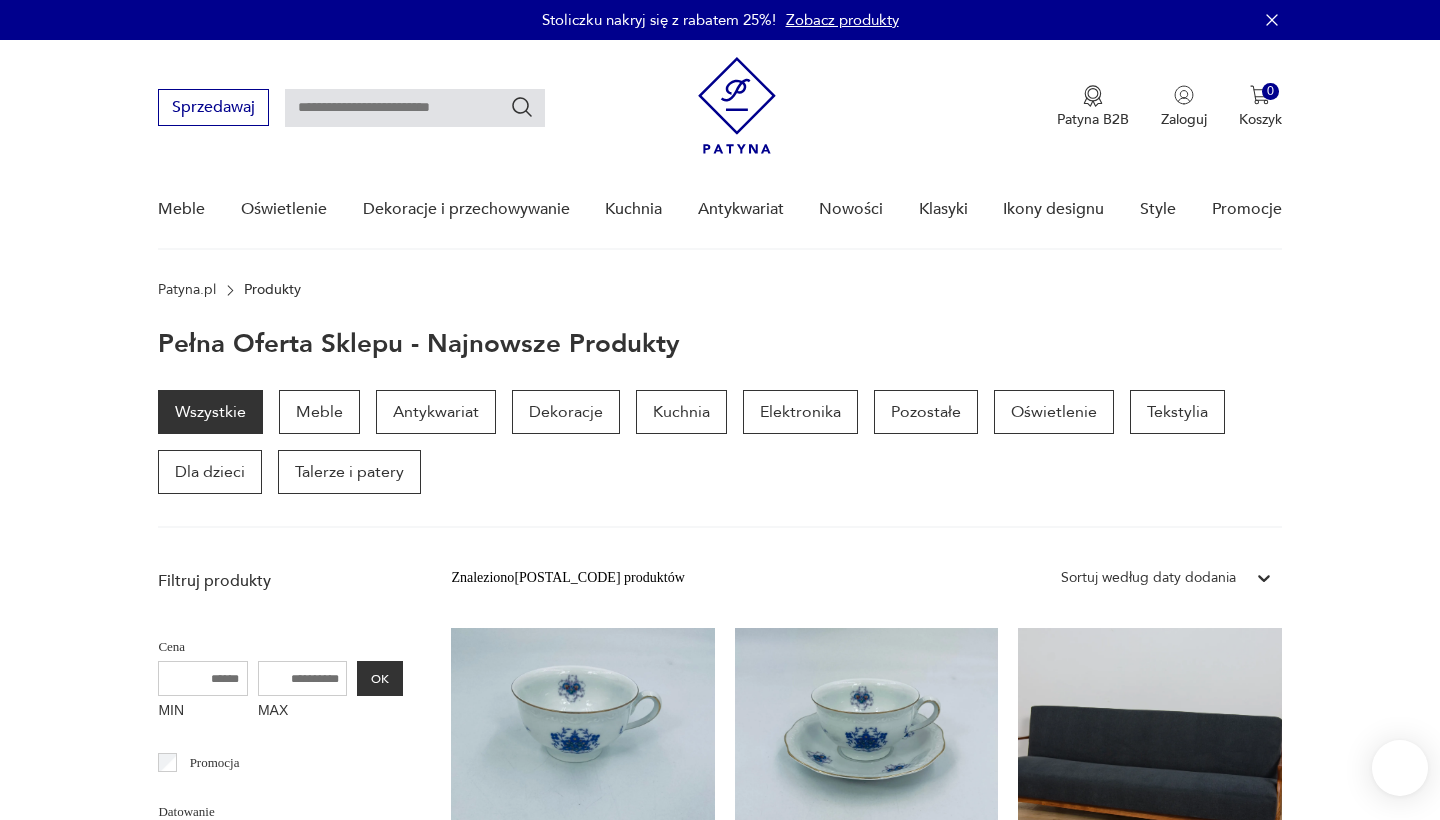 scroll, scrollTop: 90, scrollLeft: 0, axis: vertical 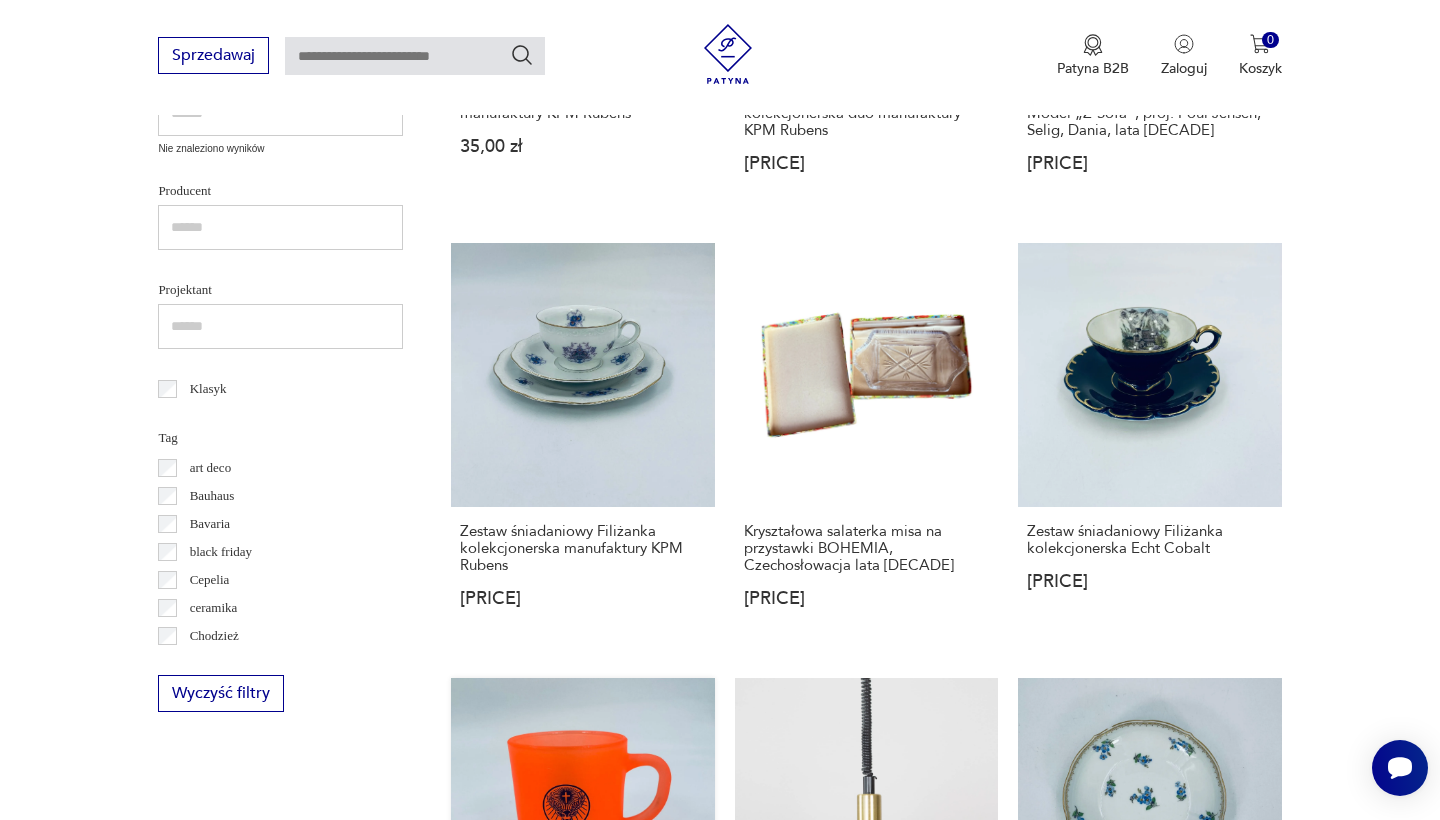 click on "Szklanka Jägermeister Vintage style [PRICE]" at bounding box center (582, 870) 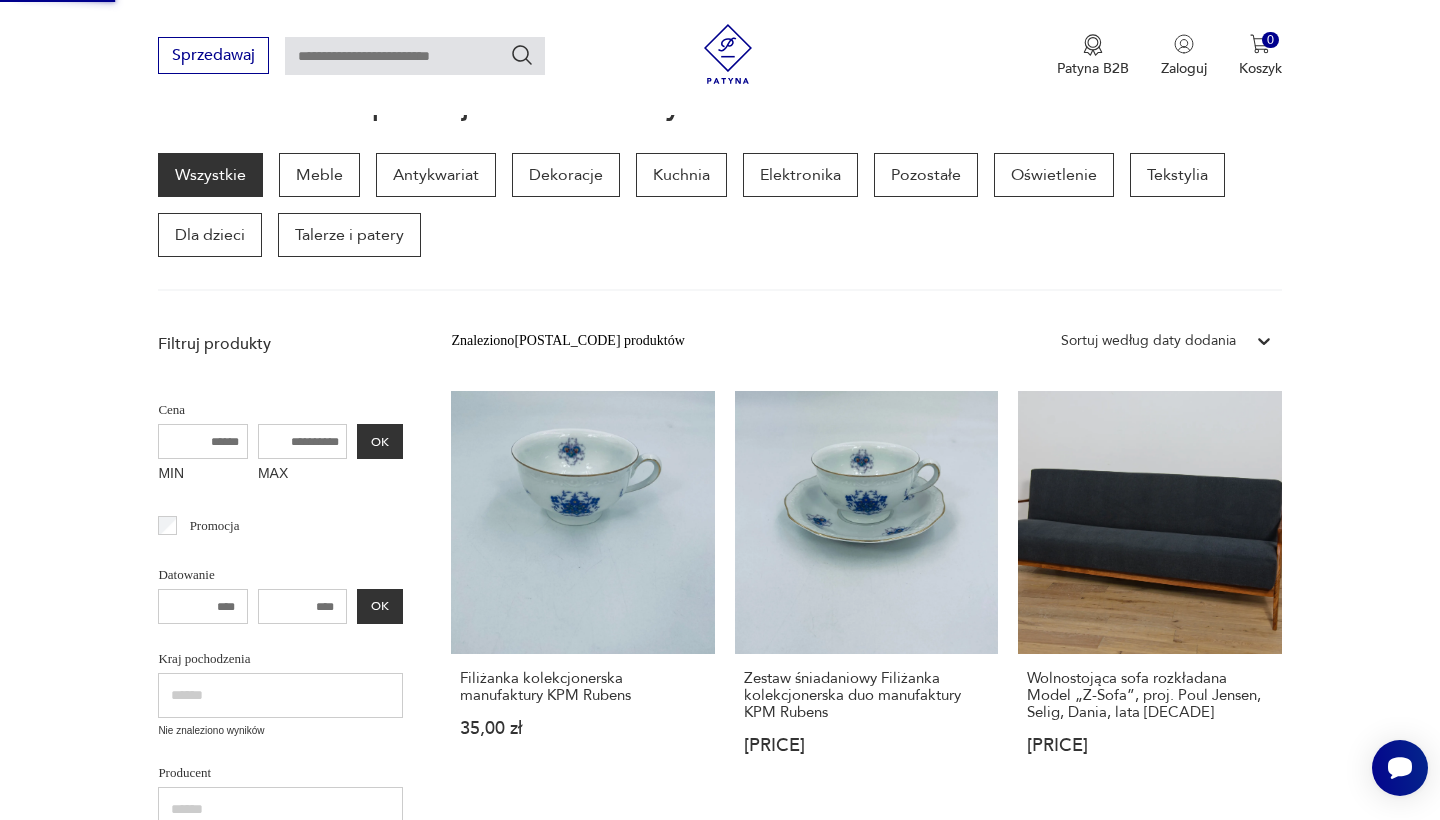scroll, scrollTop: 0, scrollLeft: 0, axis: both 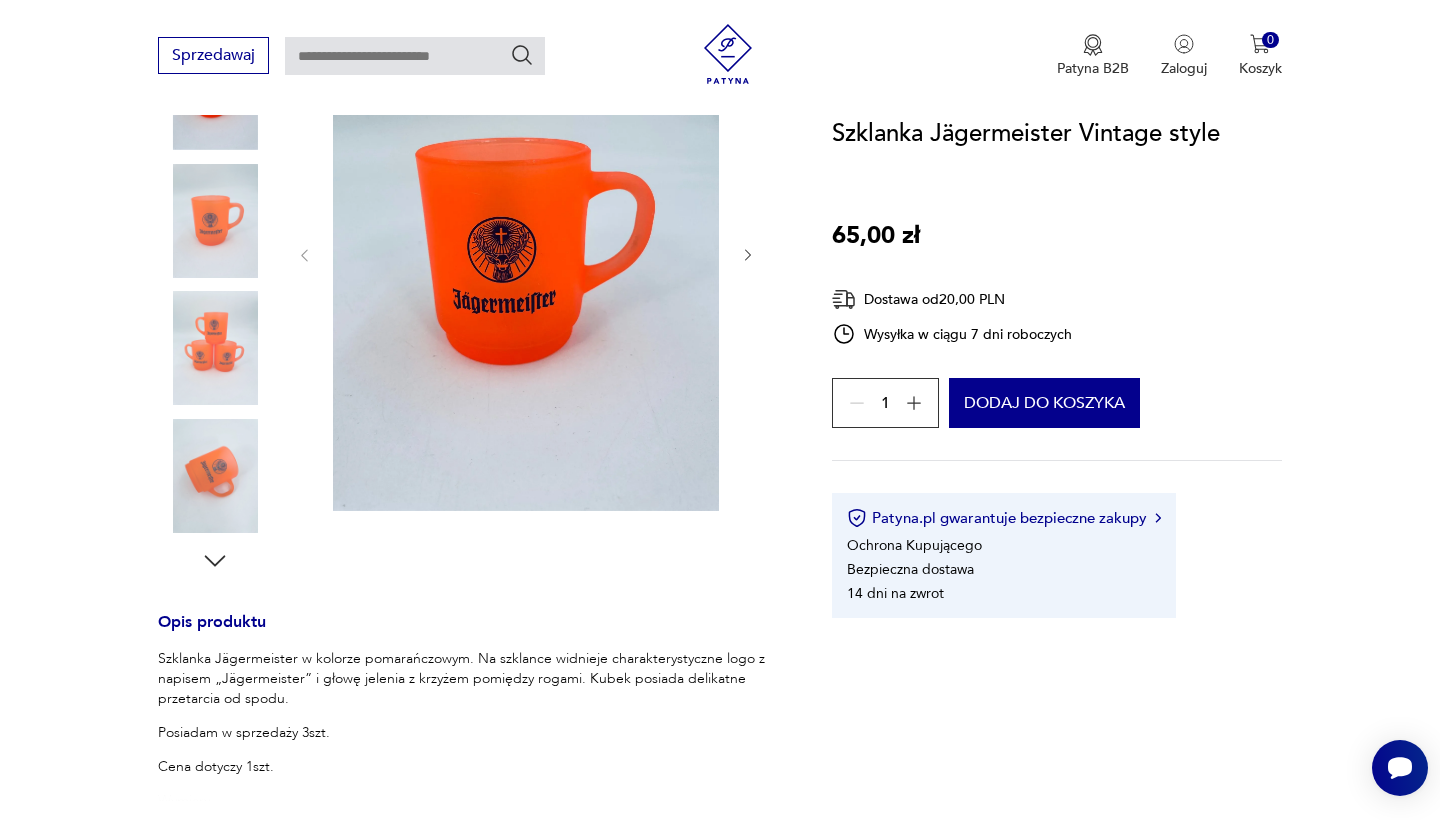 click at bounding box center (0, 0) 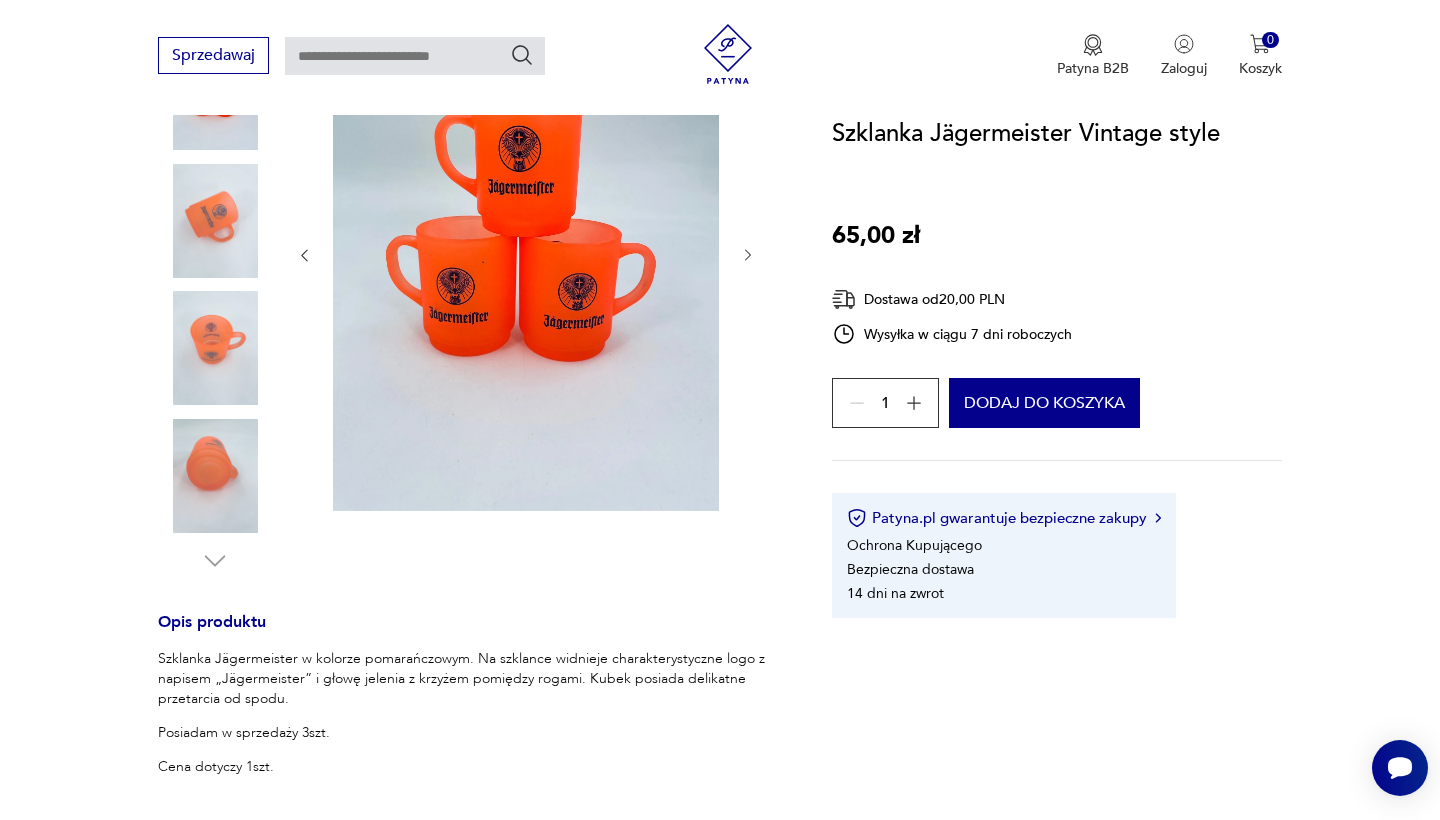 scroll, scrollTop: 377, scrollLeft: 0, axis: vertical 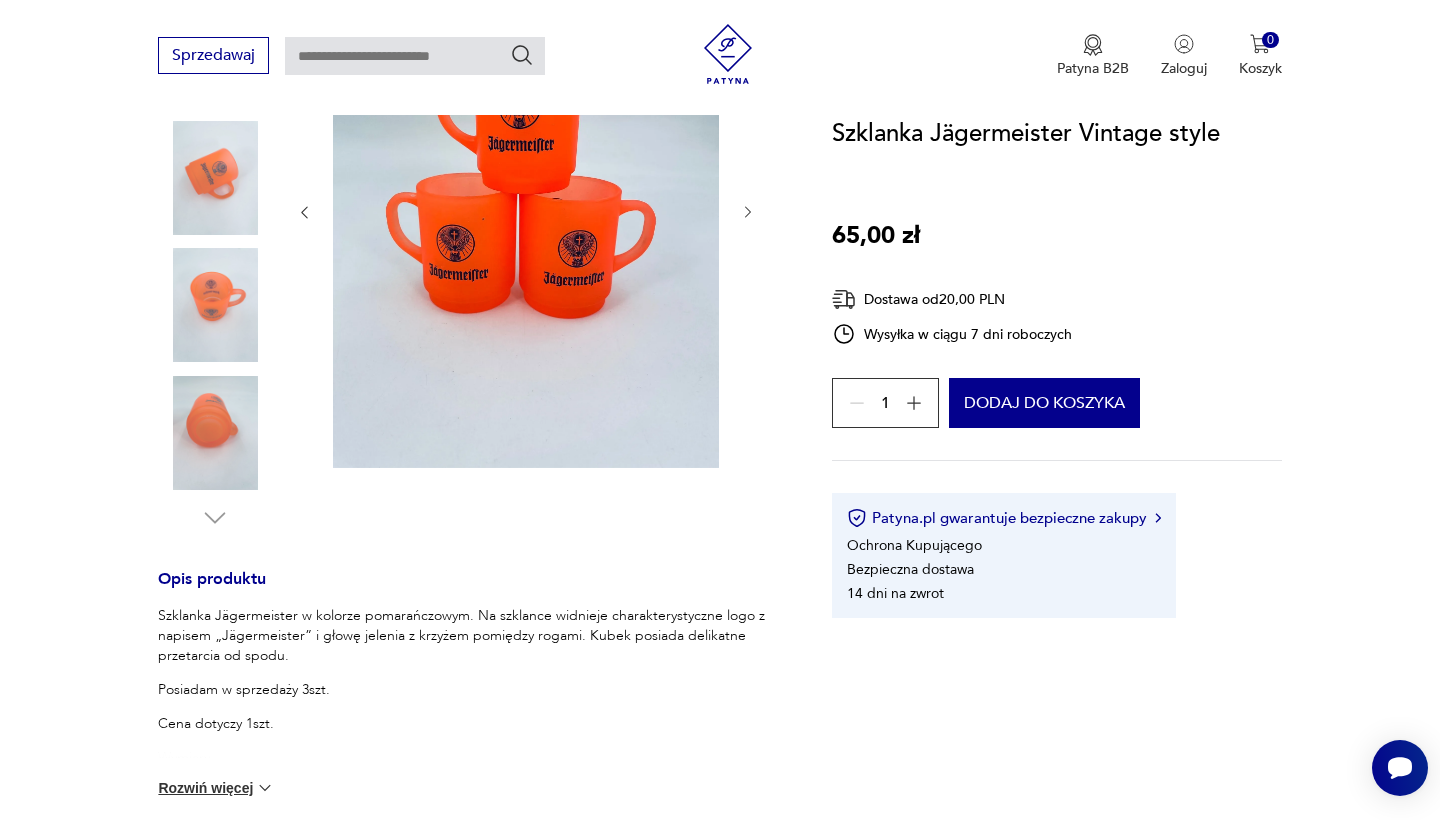 click at bounding box center [0, 0] 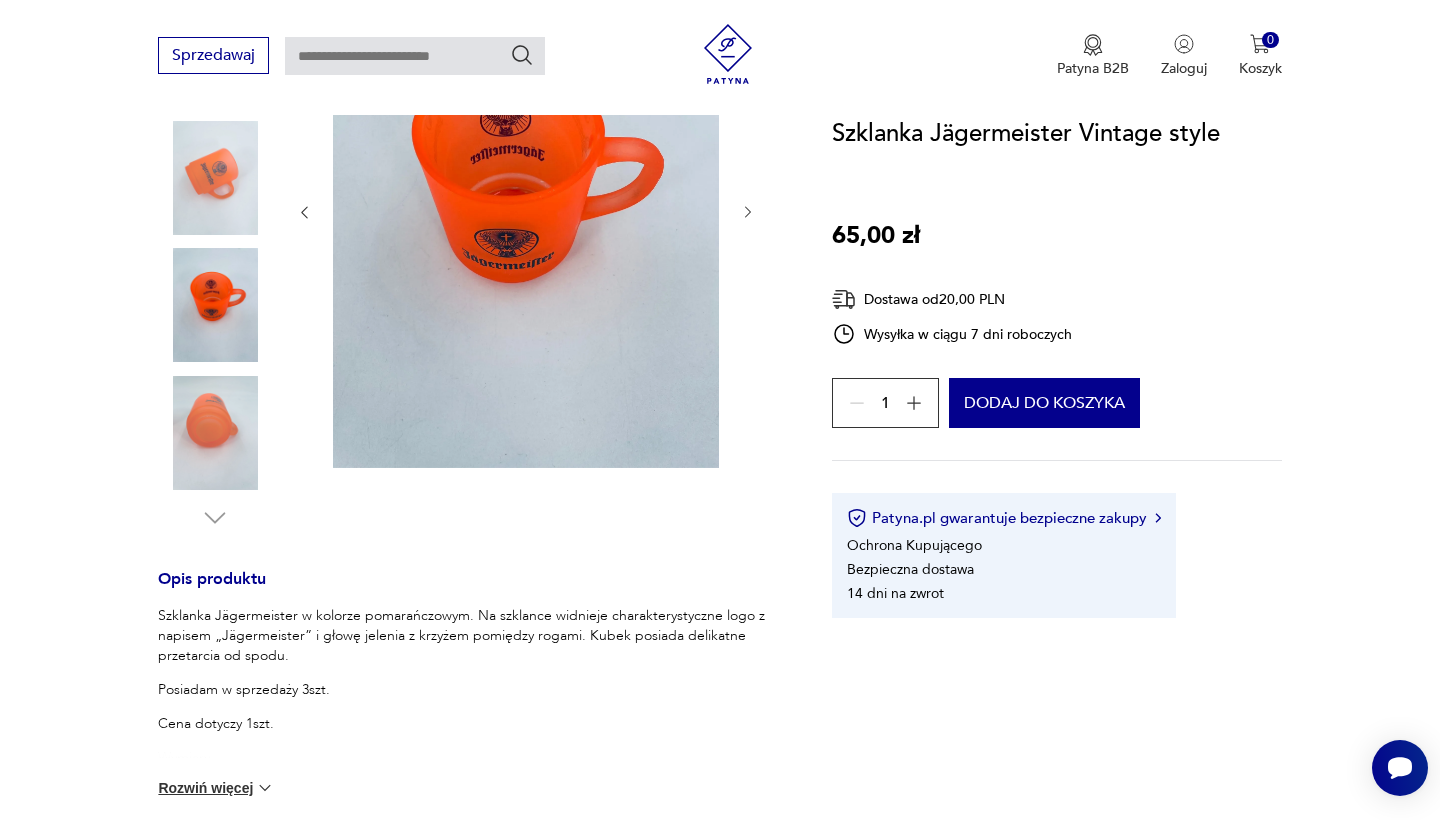 click at bounding box center (748, 212) 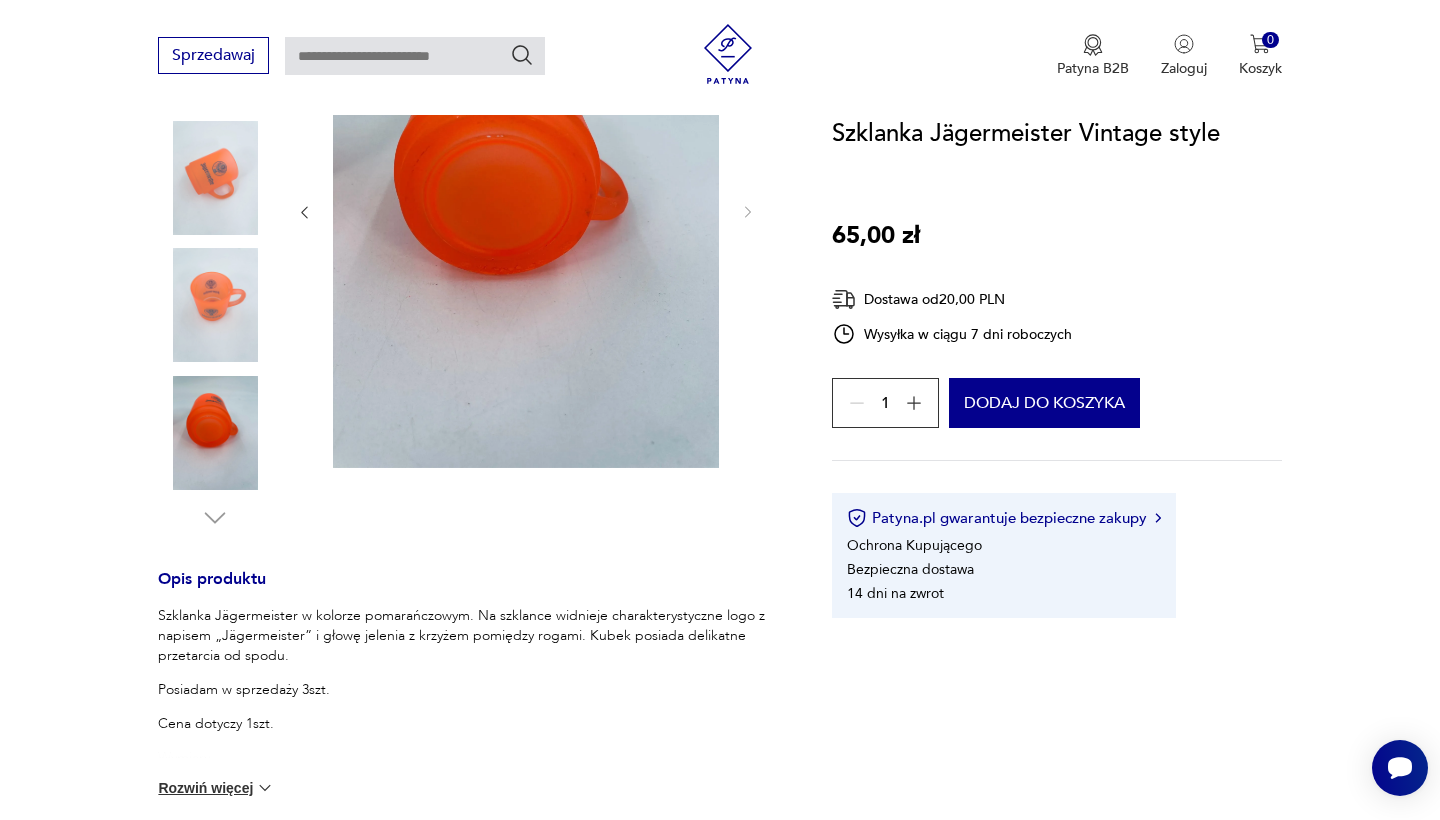 click at bounding box center (748, 212) 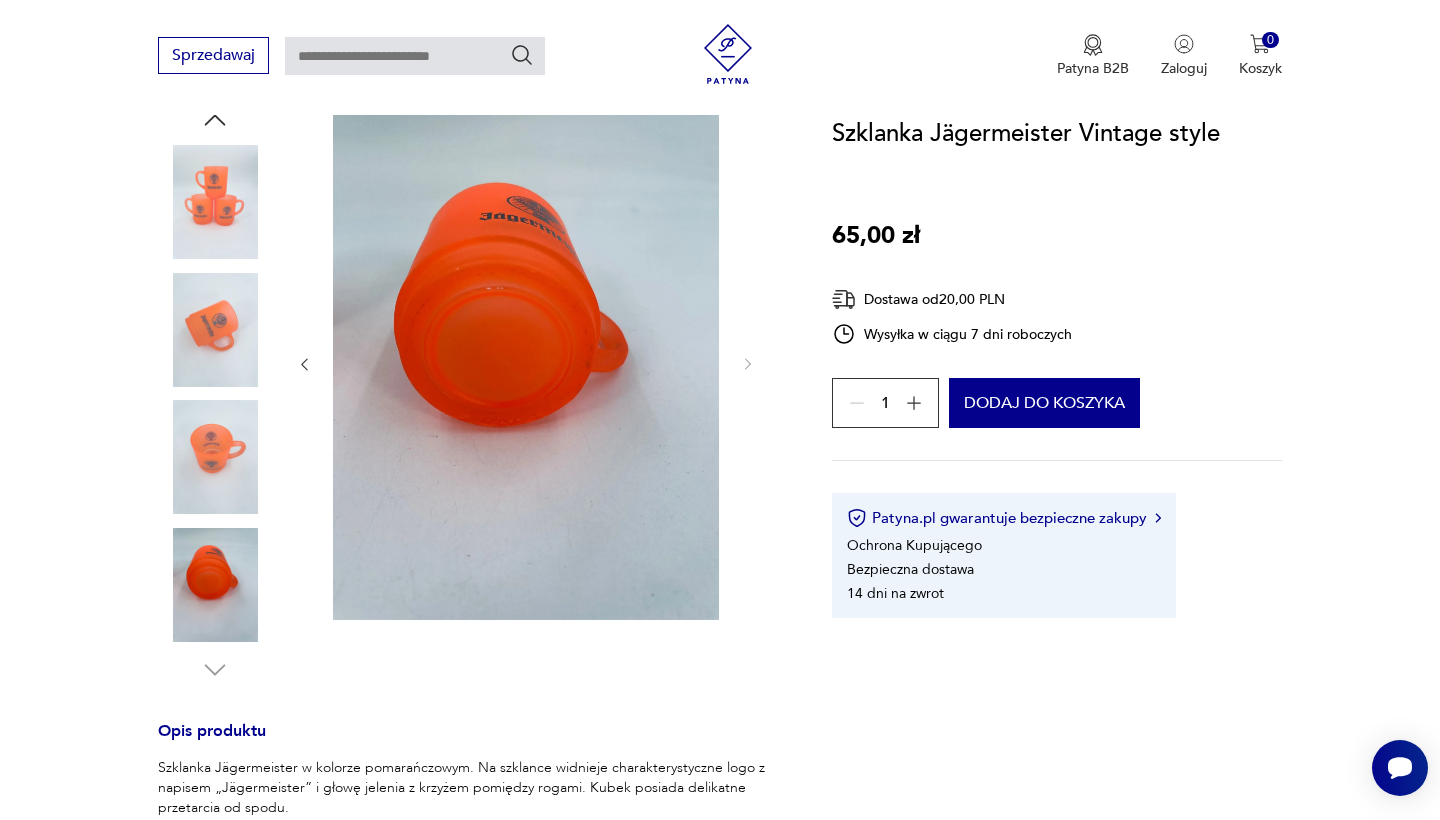 scroll, scrollTop: 225, scrollLeft: 0, axis: vertical 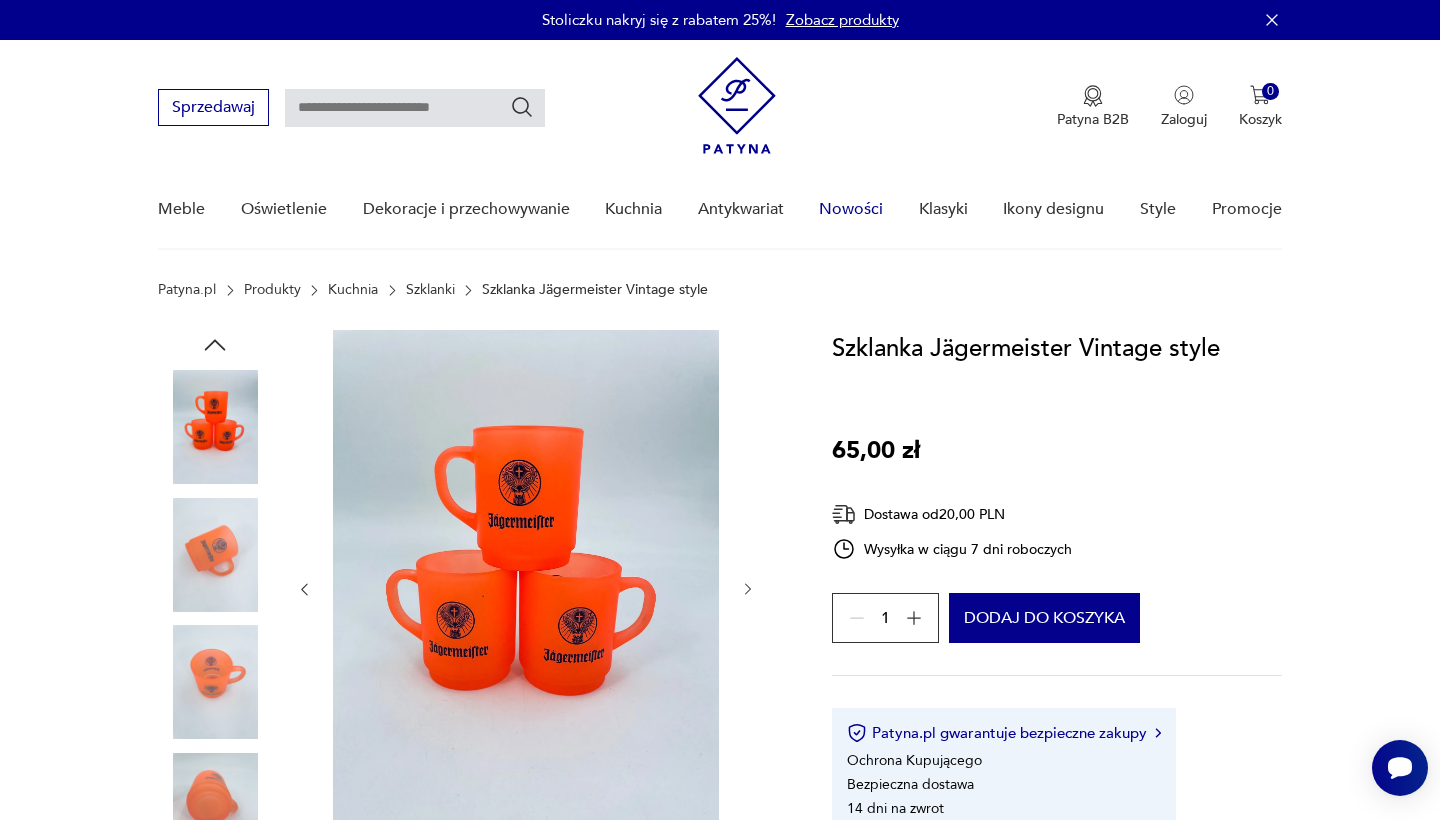 click on "Nowości" at bounding box center [851, 209] 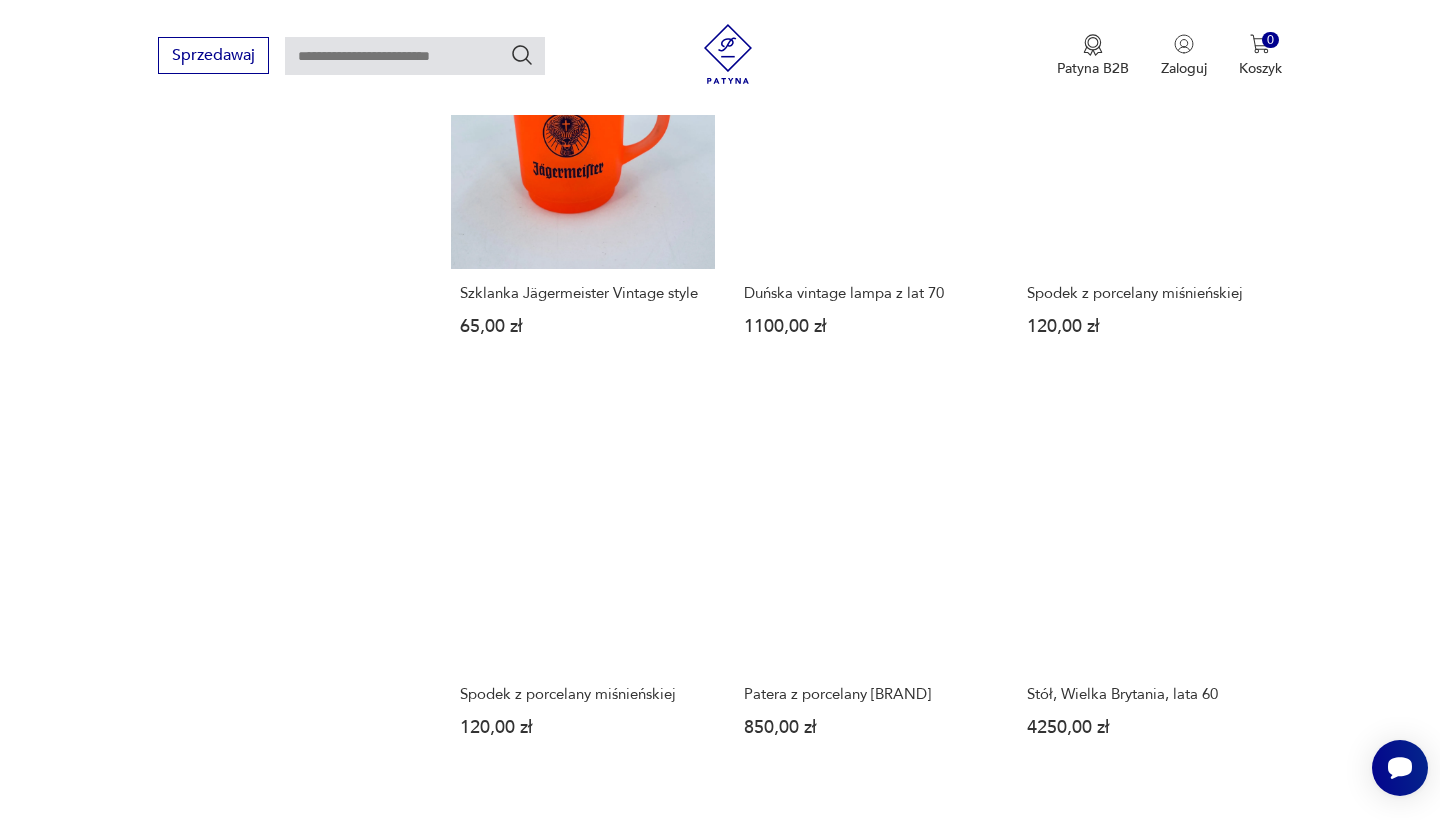 scroll, scrollTop: 1642, scrollLeft: 0, axis: vertical 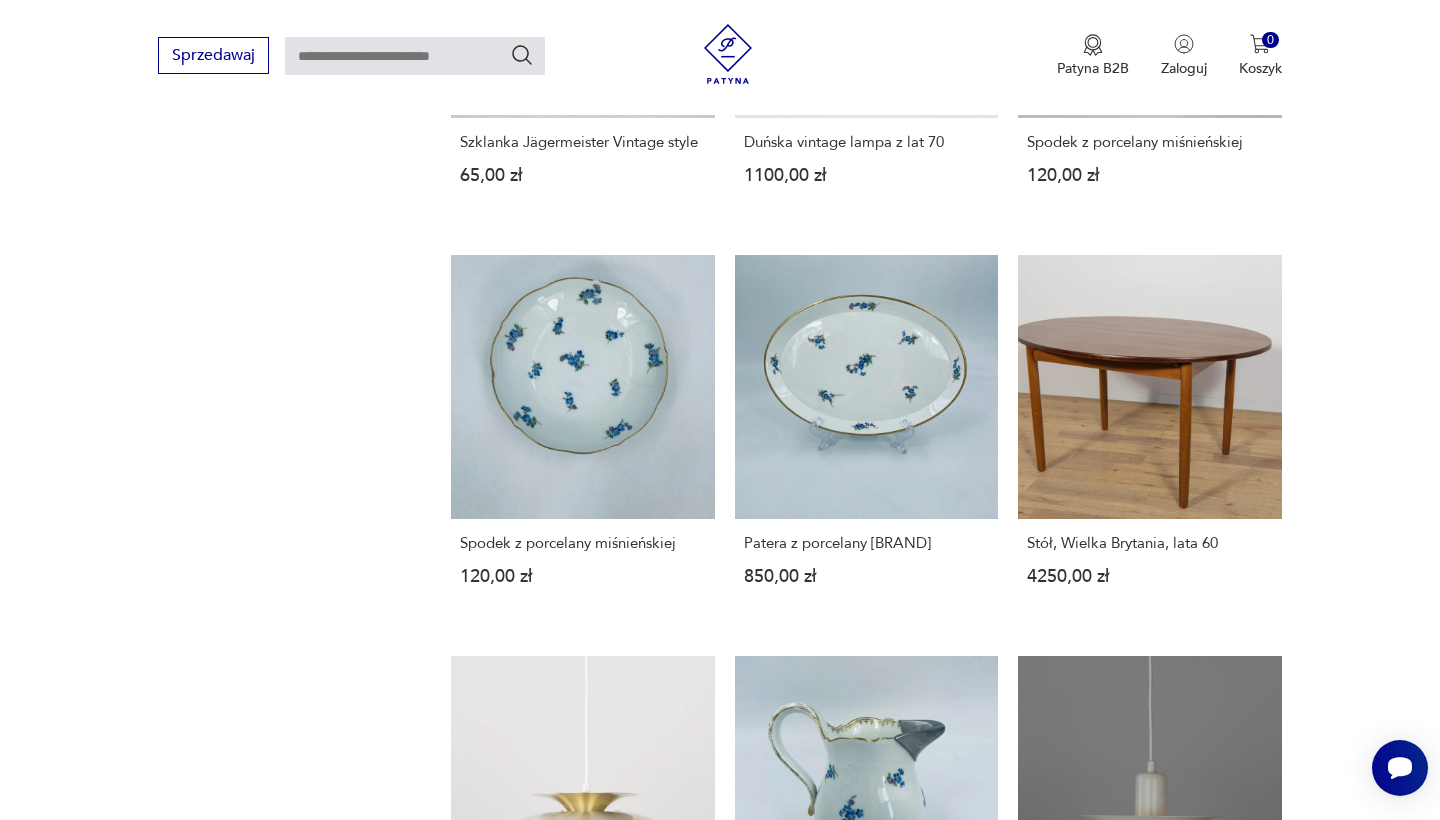 click on "2" at bounding box center (854, 1546) 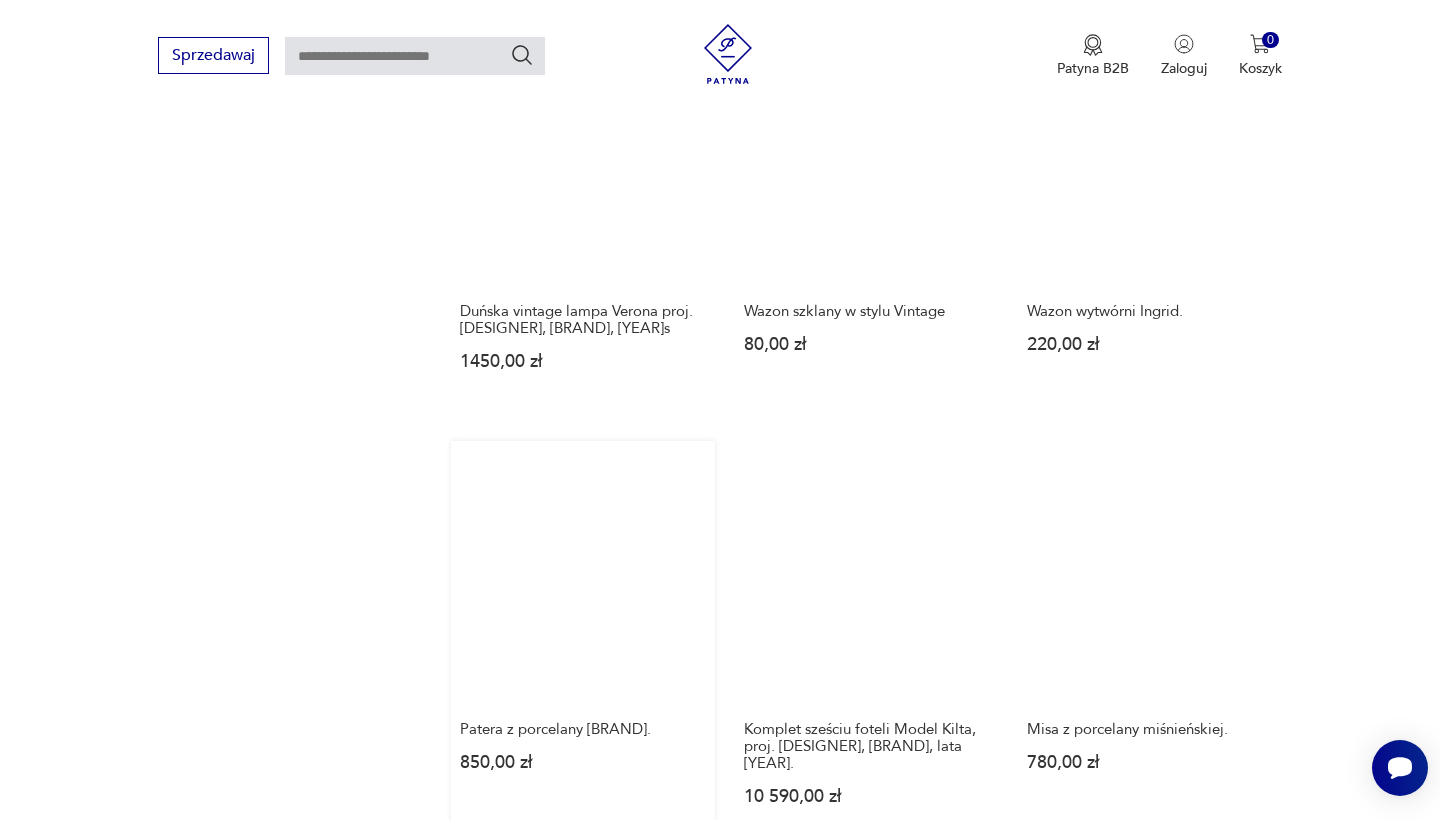 scroll, scrollTop: 1537, scrollLeft: 0, axis: vertical 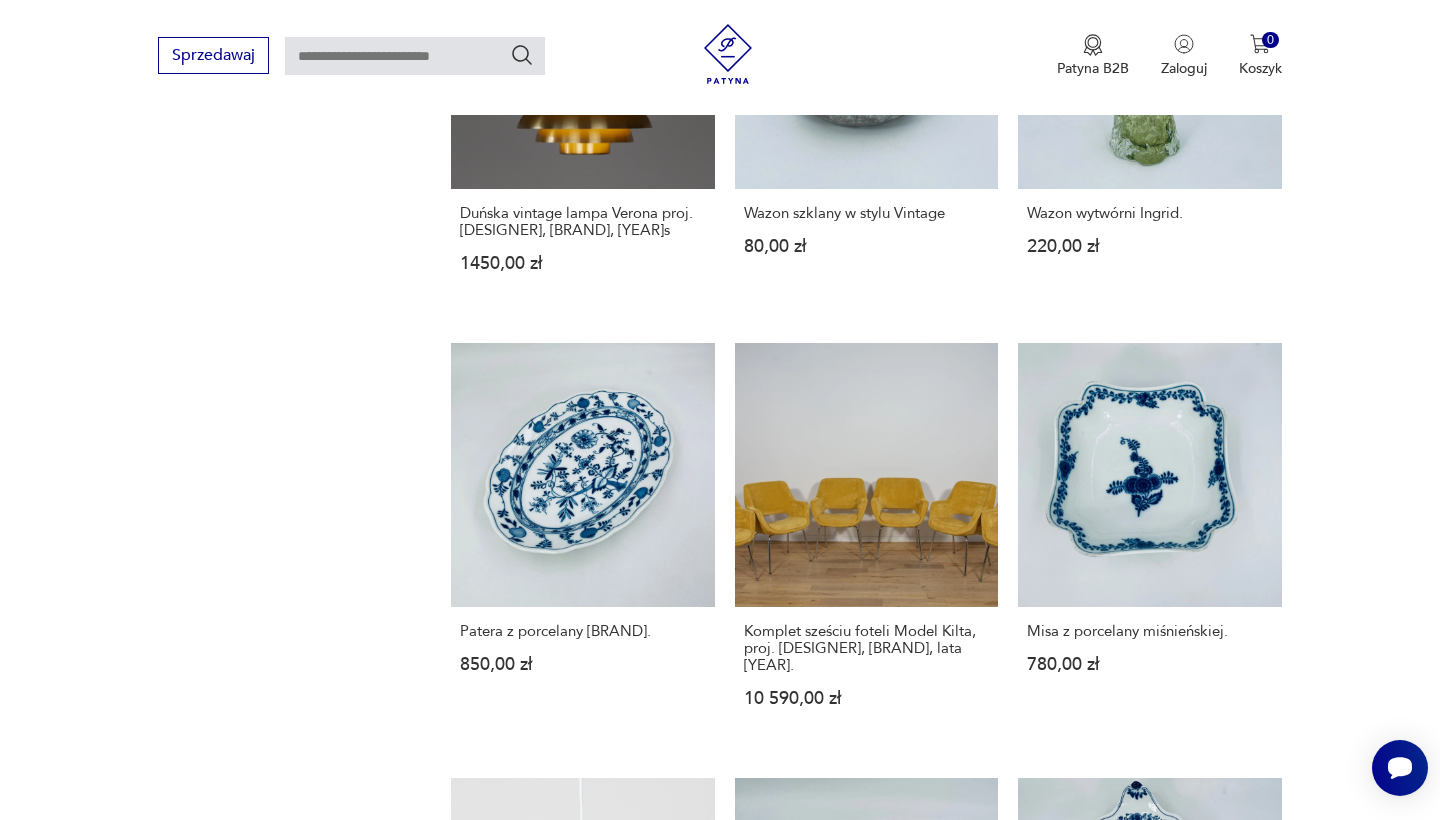 click on "3" at bounding box center [900, 1668] 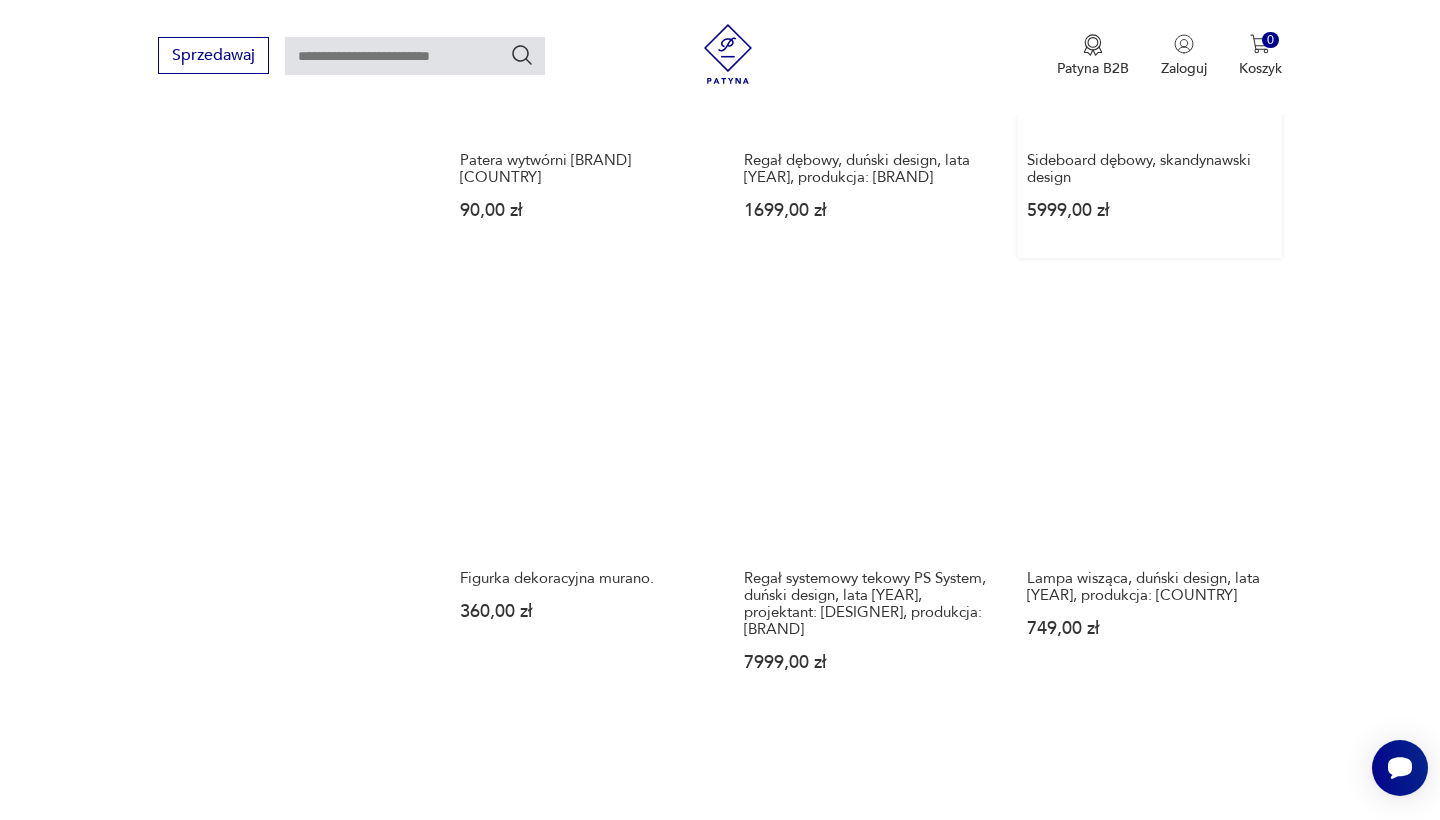 scroll, scrollTop: 1610, scrollLeft: 0, axis: vertical 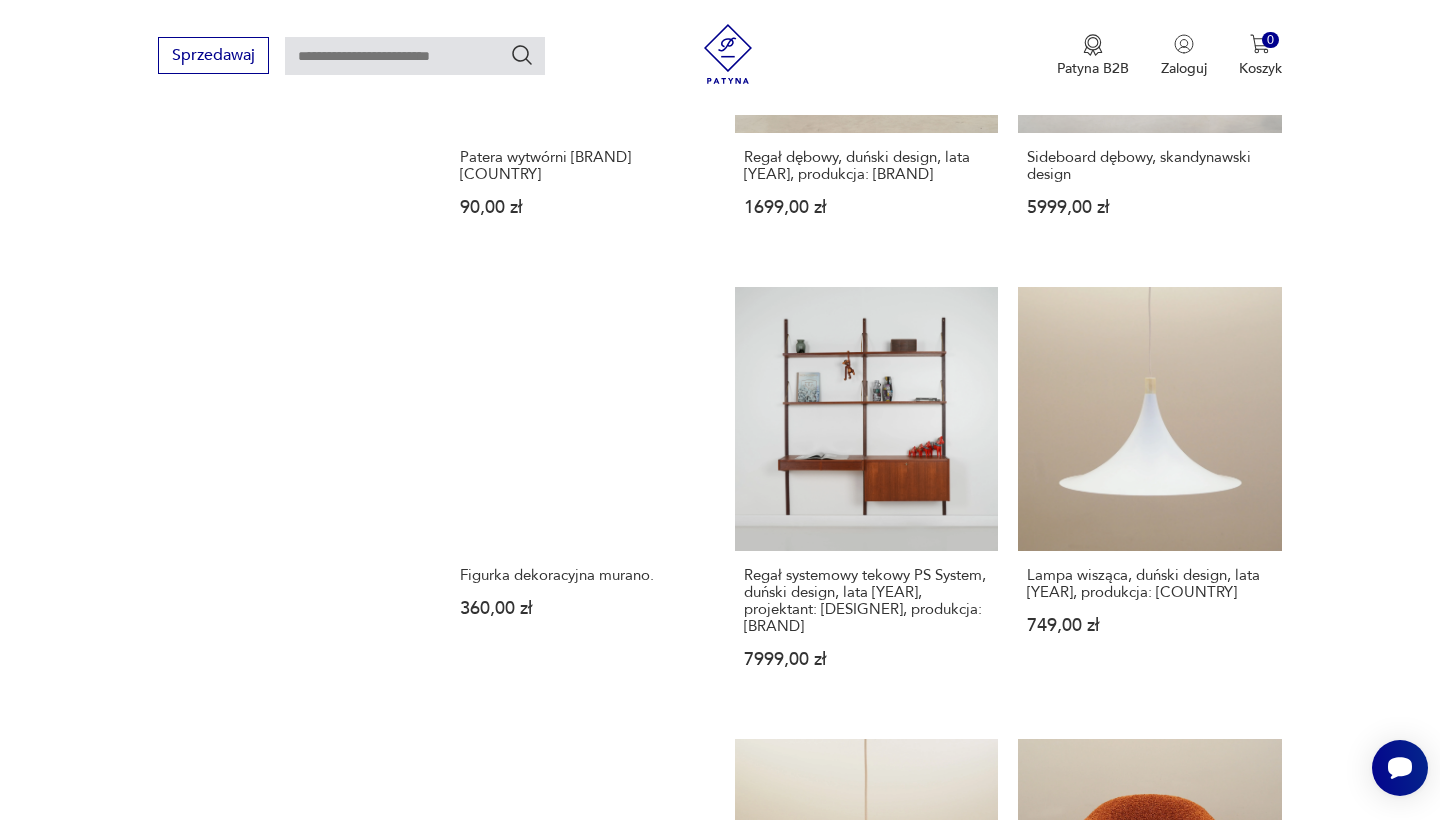 click on "4" at bounding box center [946, 1629] 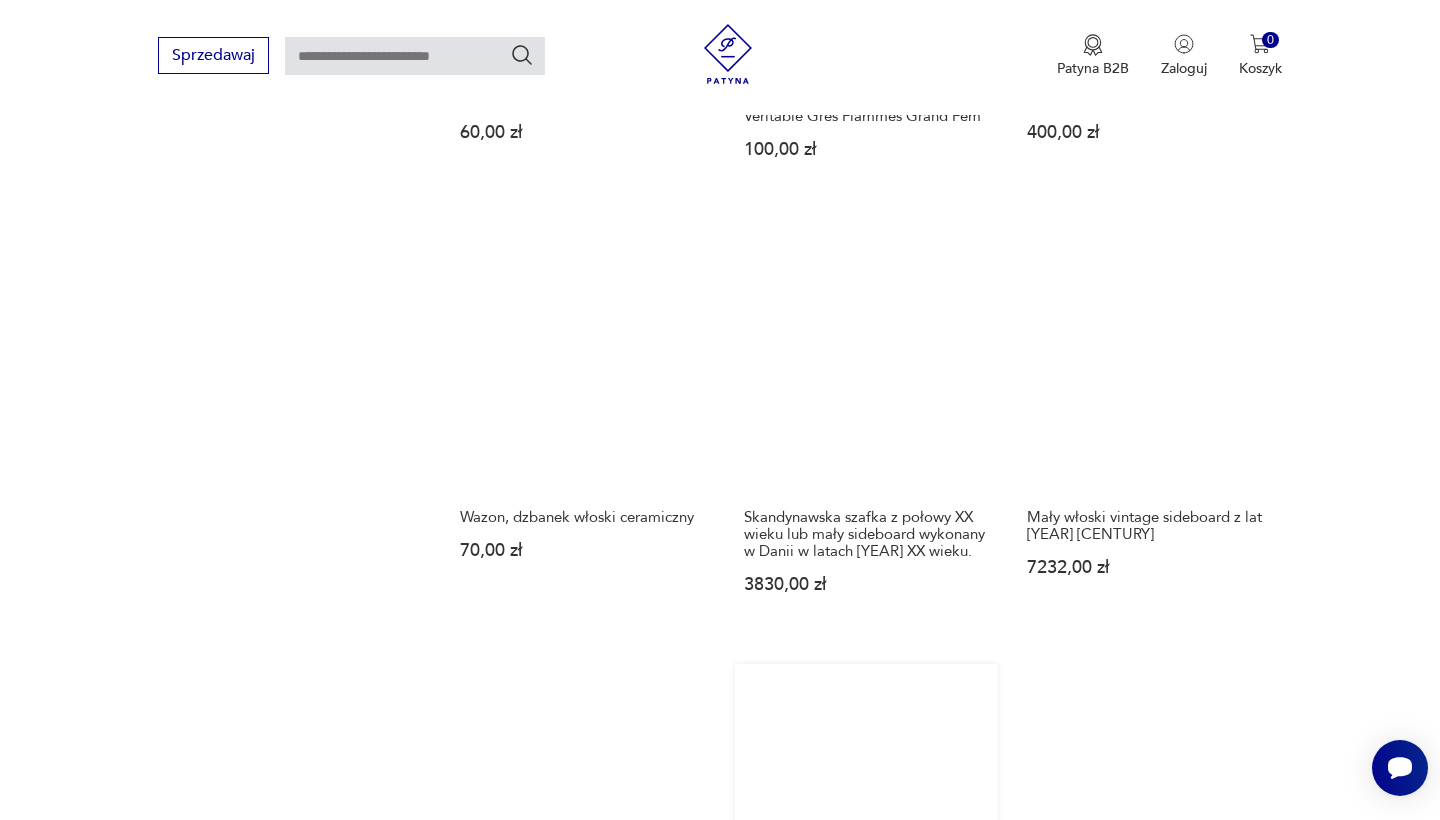 scroll, scrollTop: 1652, scrollLeft: 0, axis: vertical 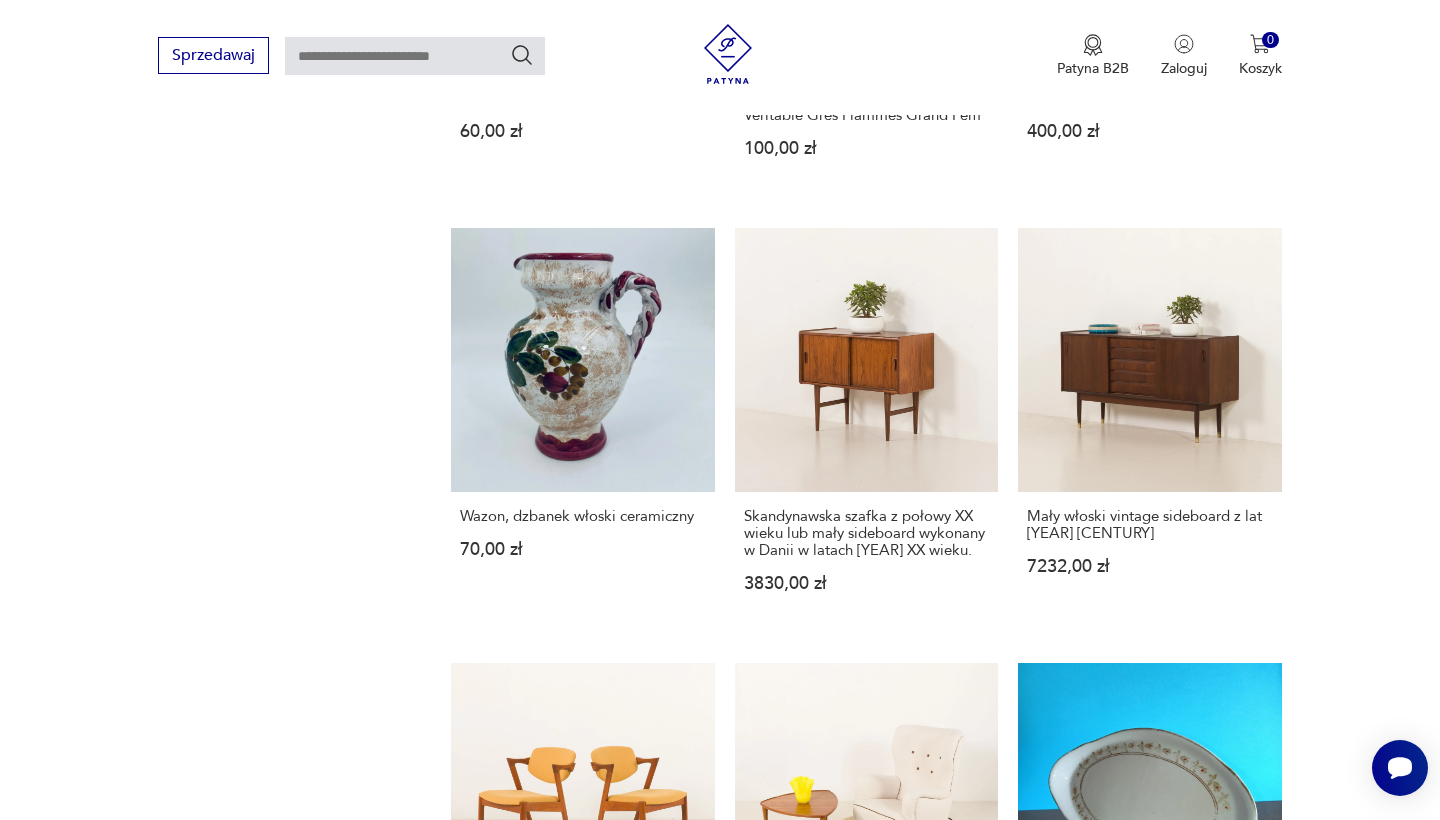click on "5" at bounding box center [992, 1638] 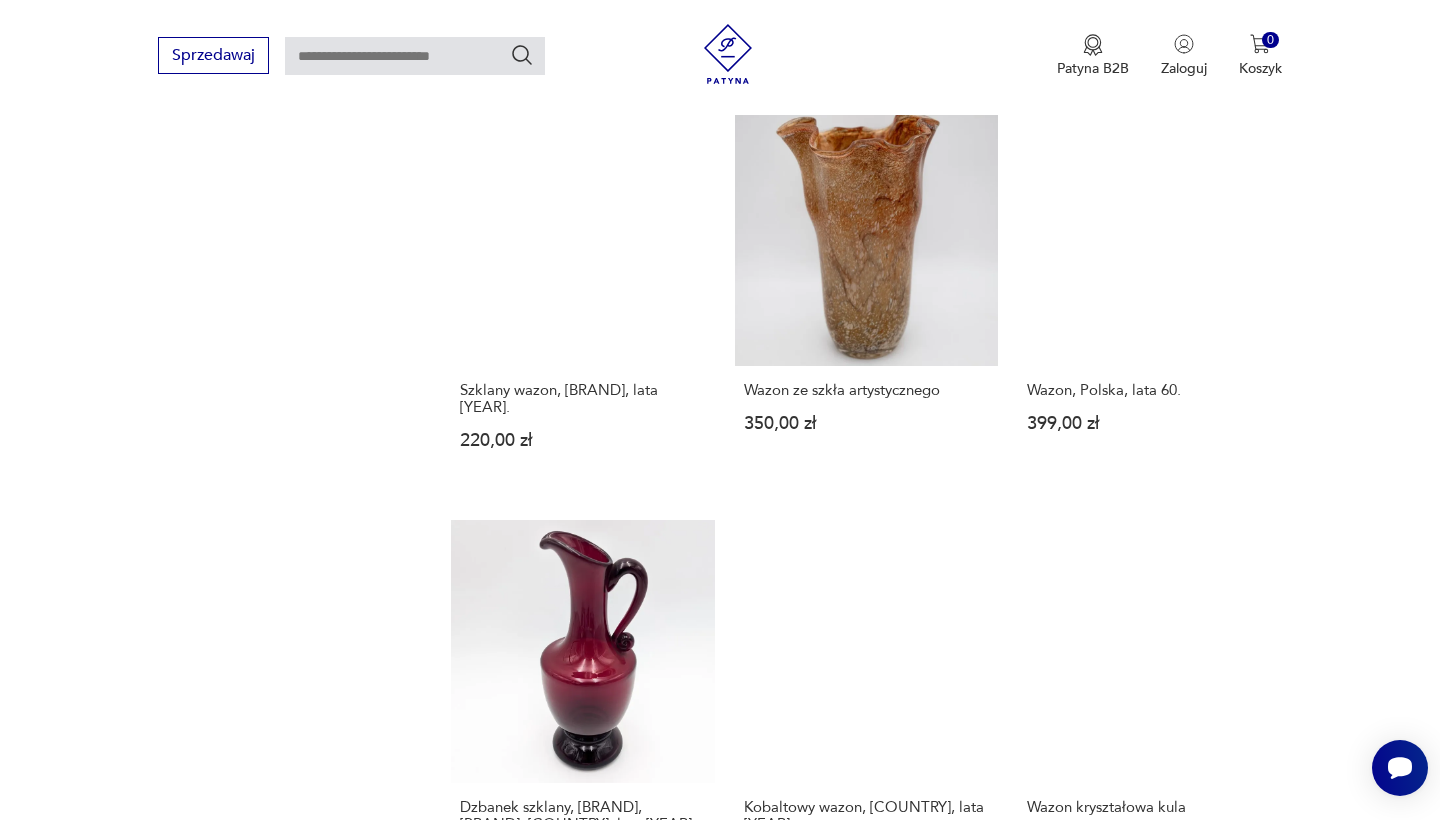 scroll, scrollTop: 1856, scrollLeft: 0, axis: vertical 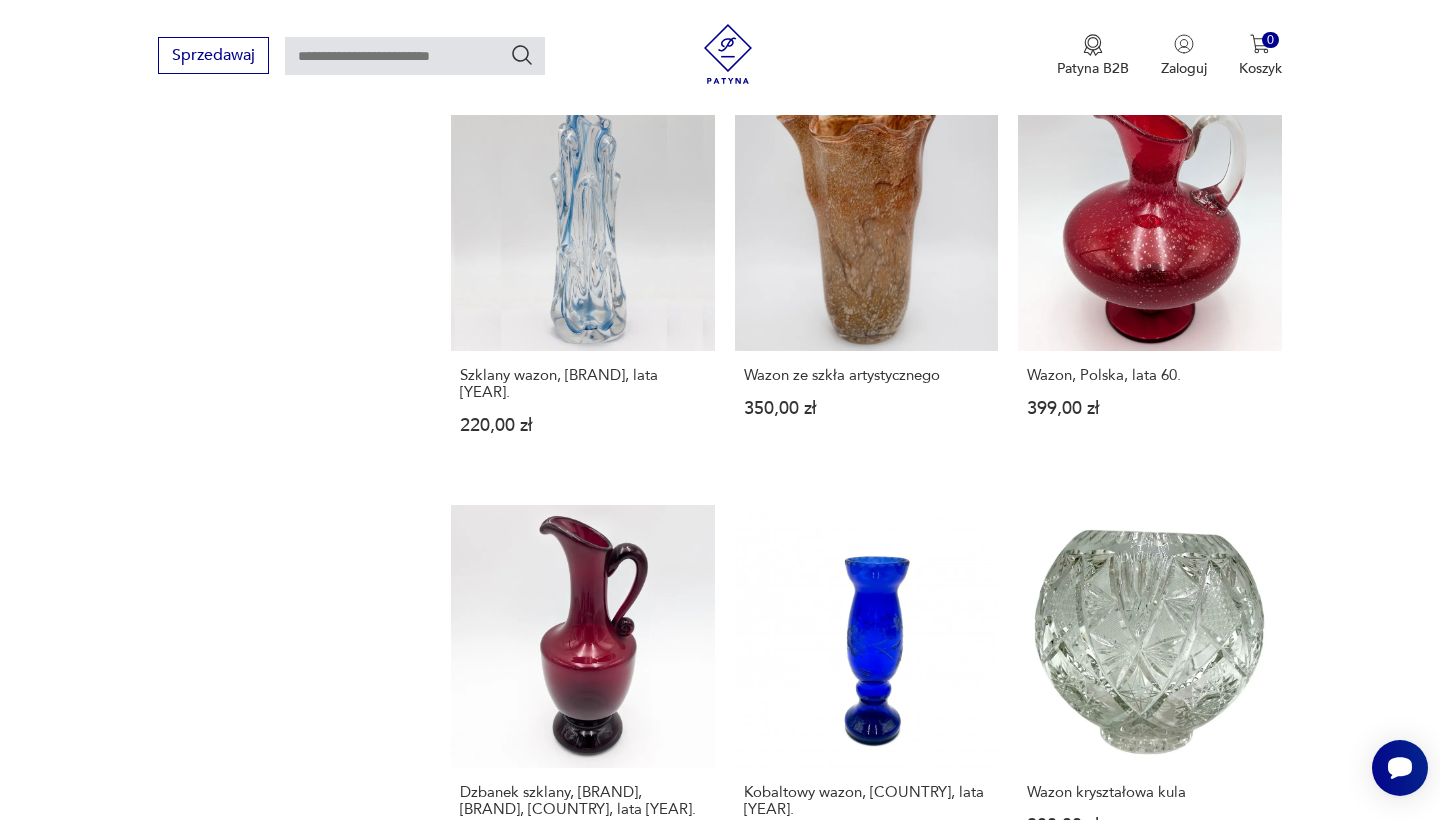 click on "6" at bounding box center [1038, 1395] 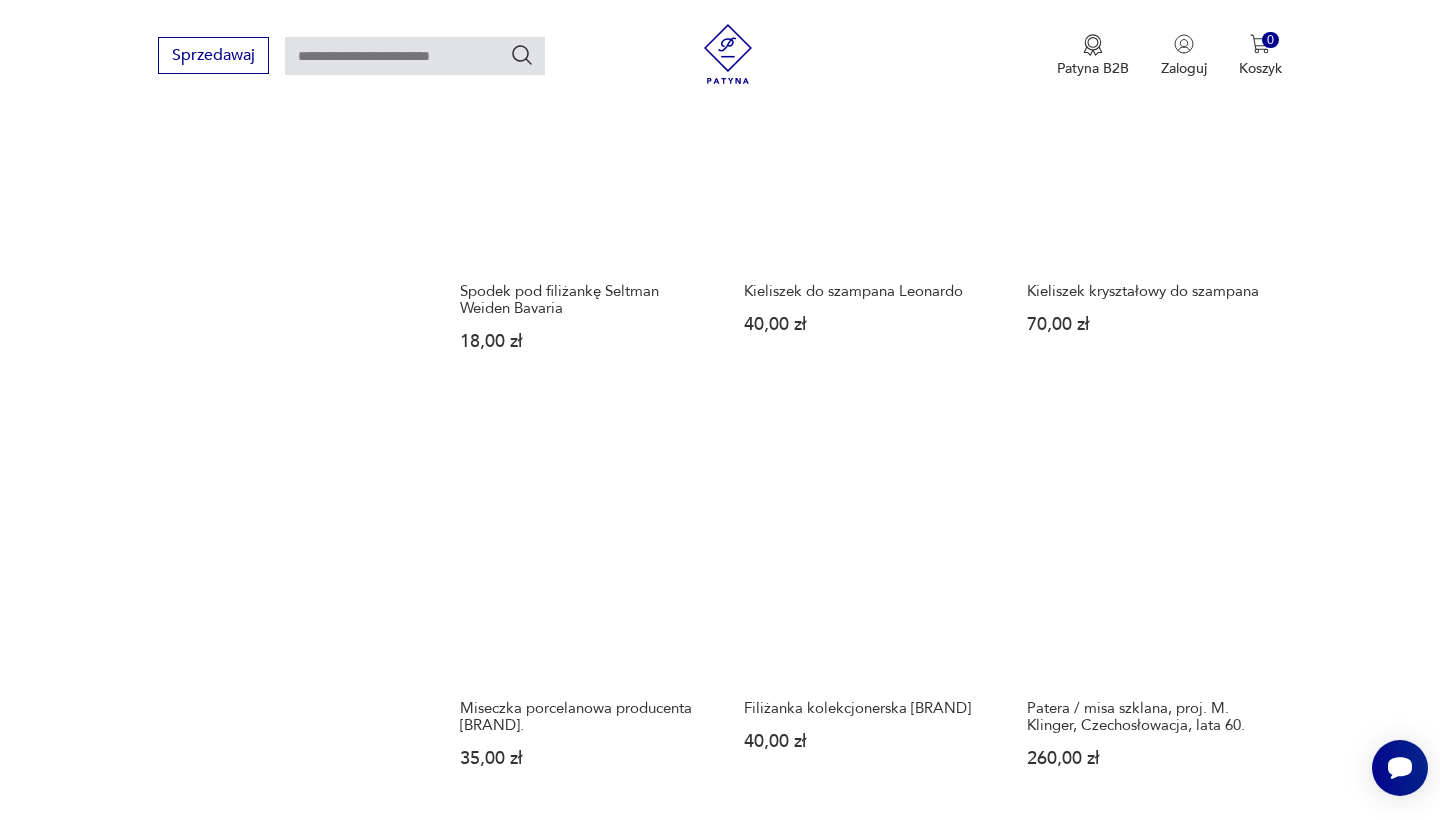 scroll, scrollTop: 1898, scrollLeft: 0, axis: vertical 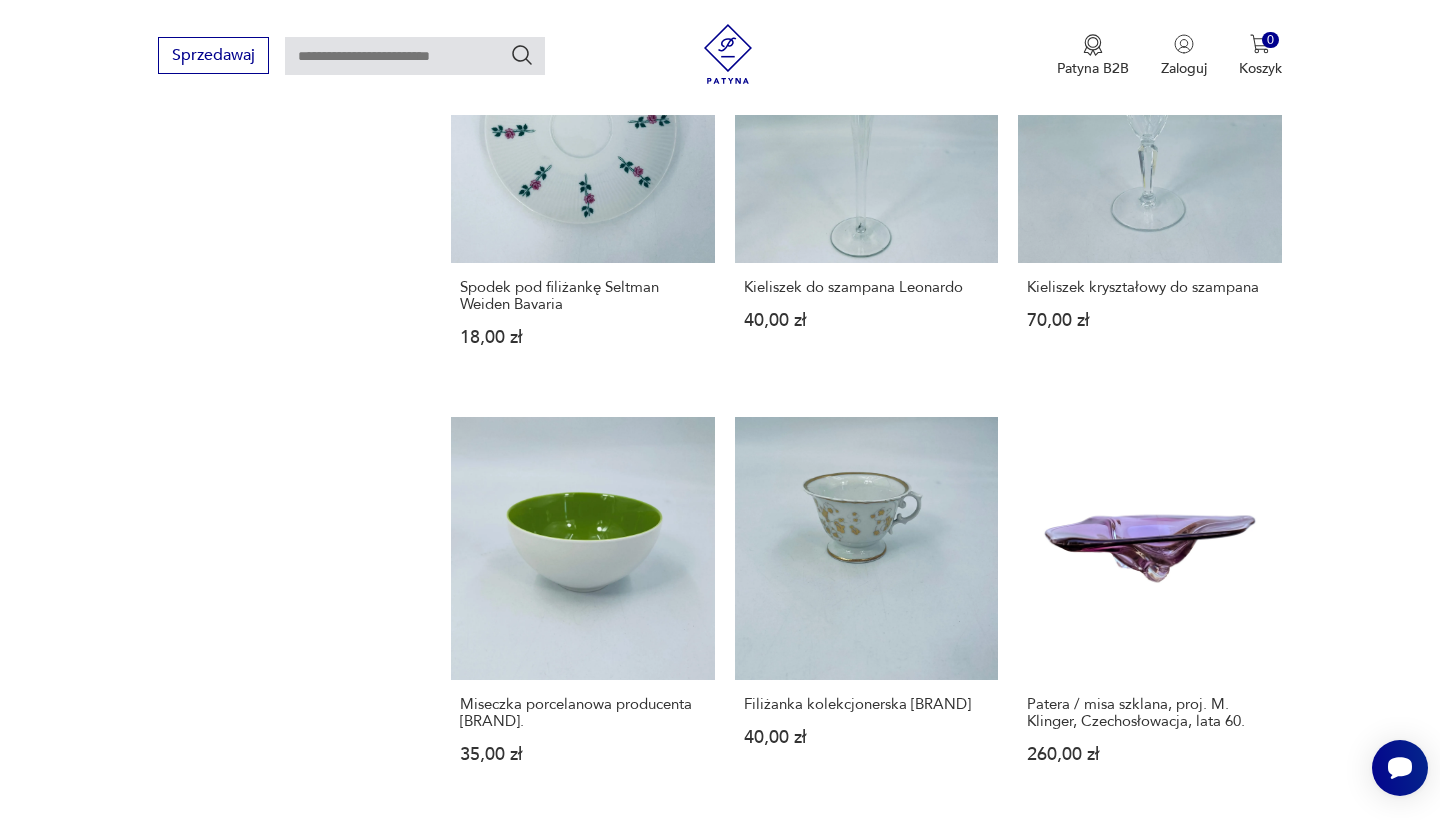 click on "7" at bounding box center (1038, 1290) 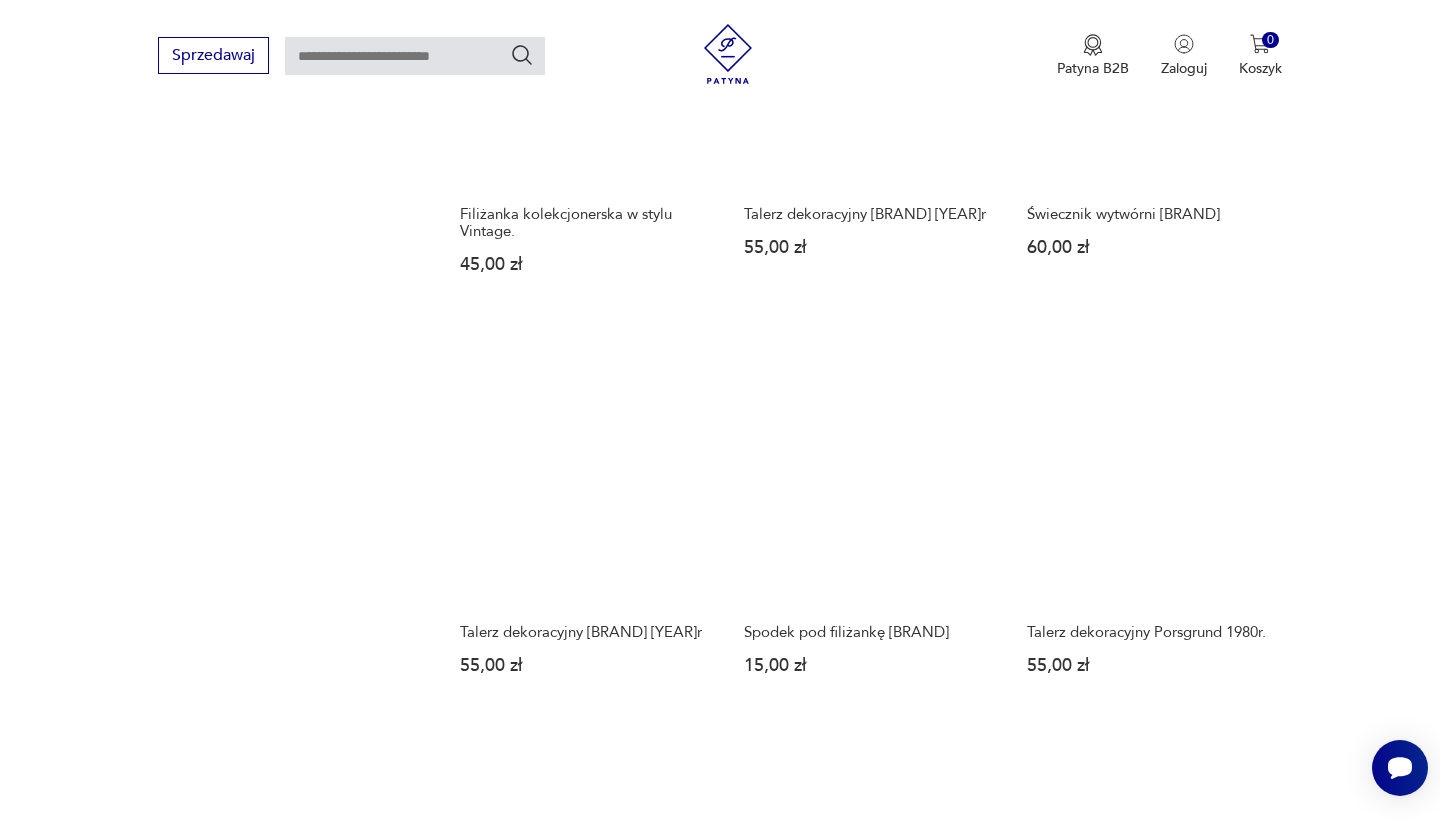 scroll, scrollTop: 1570, scrollLeft: 0, axis: vertical 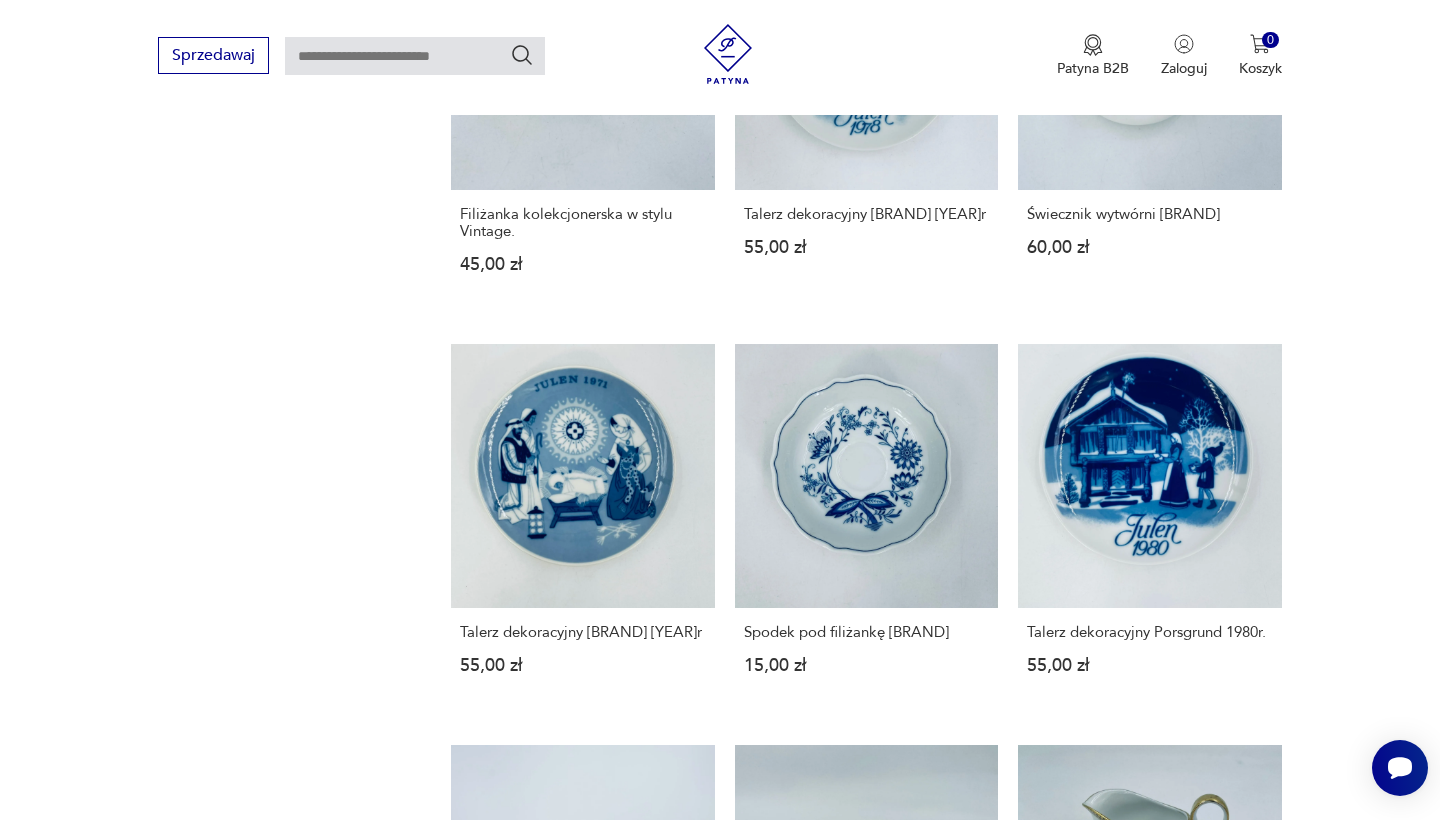 click on "8" at bounding box center [1038, 1635] 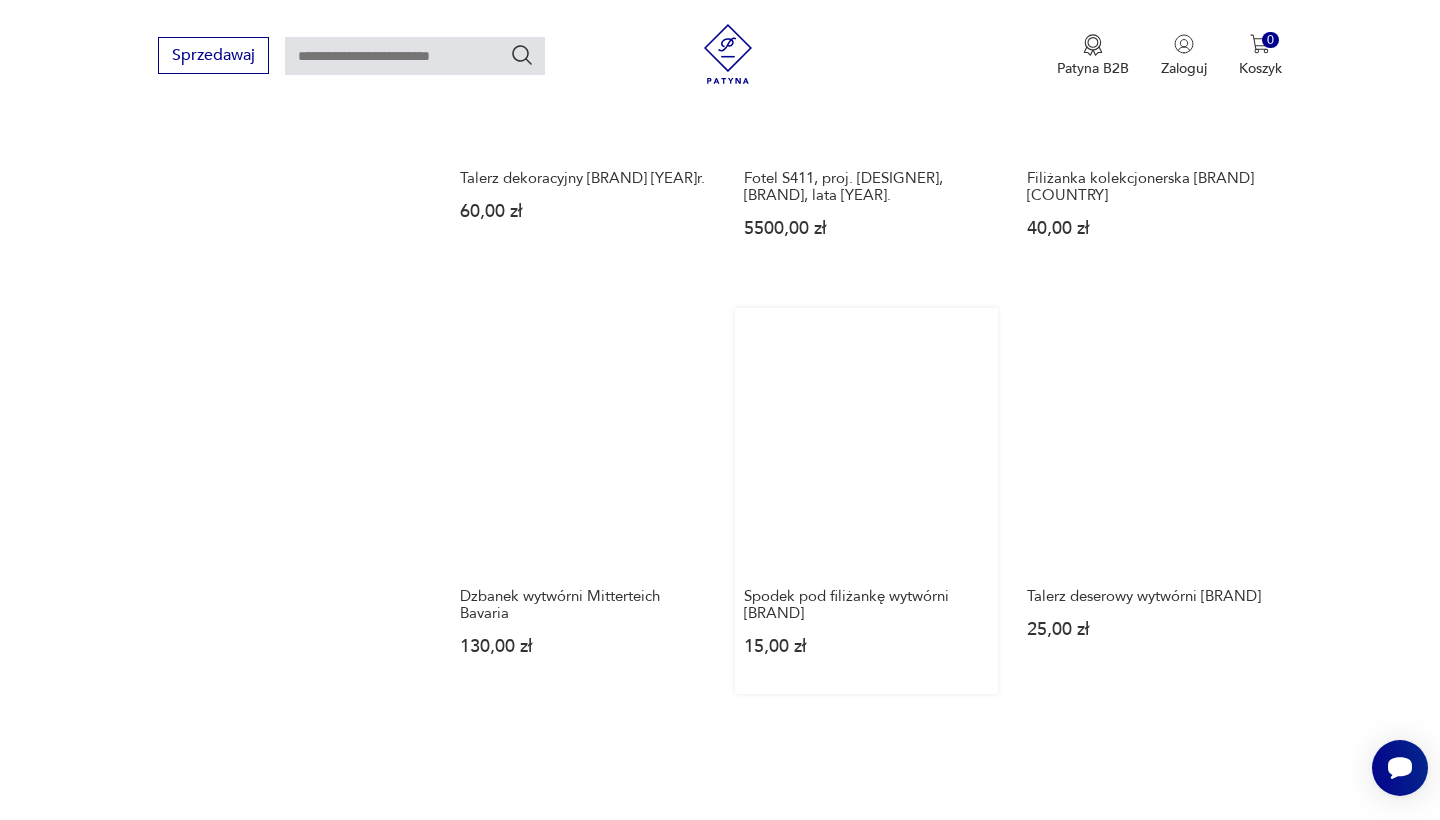 scroll, scrollTop: 1594, scrollLeft: 0, axis: vertical 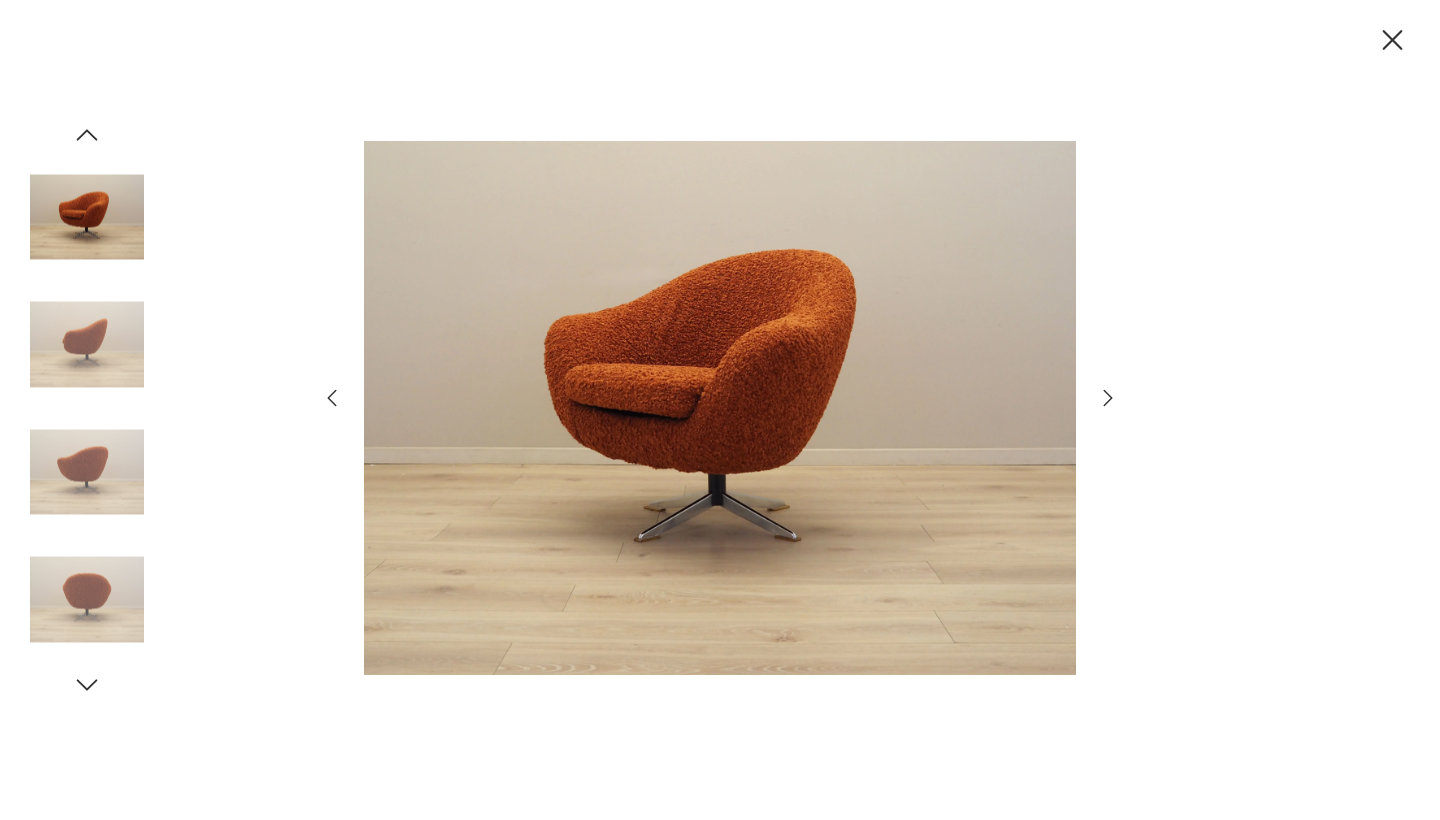 click at bounding box center (1108, 398) 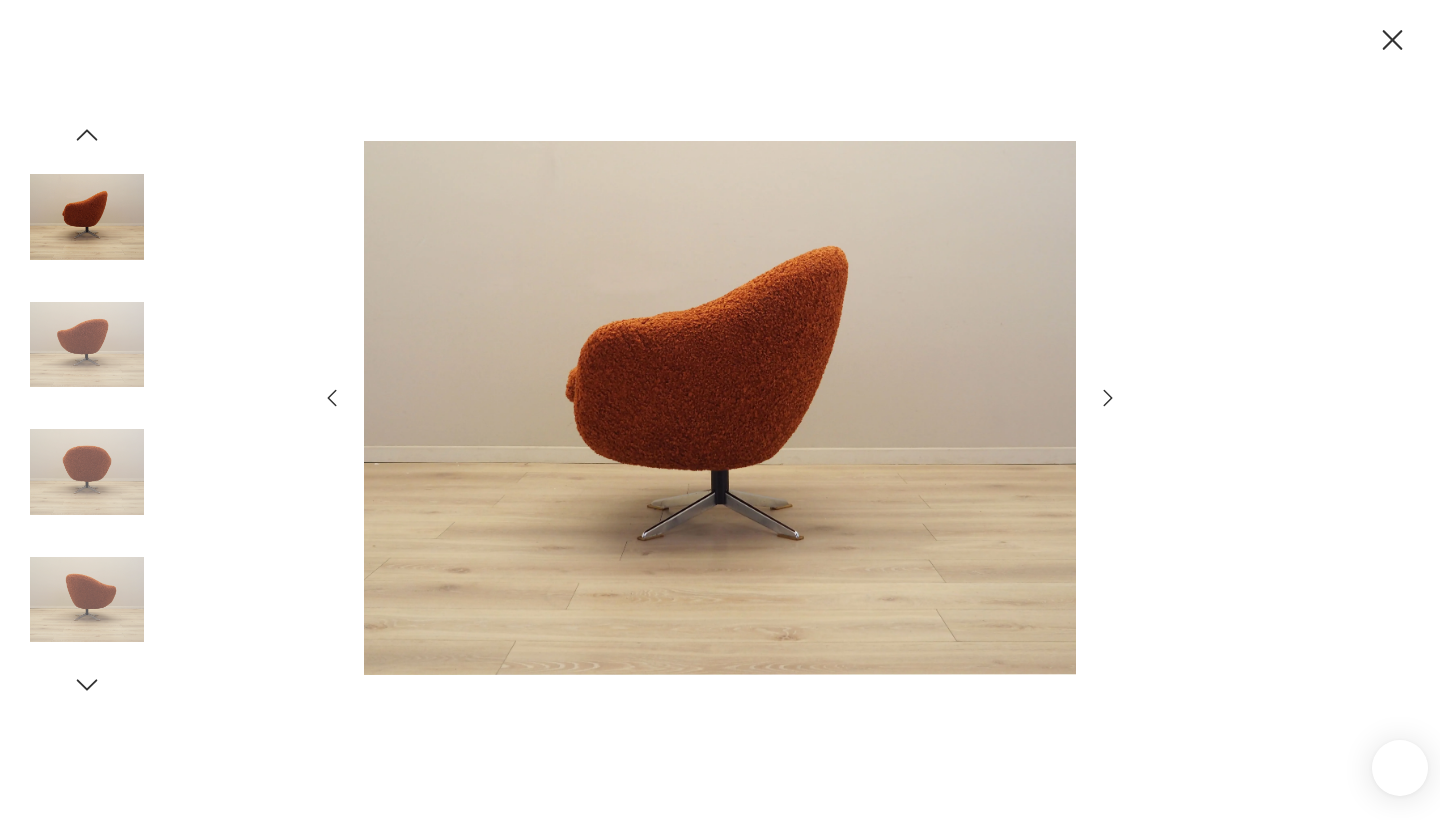 scroll, scrollTop: 0, scrollLeft: 0, axis: both 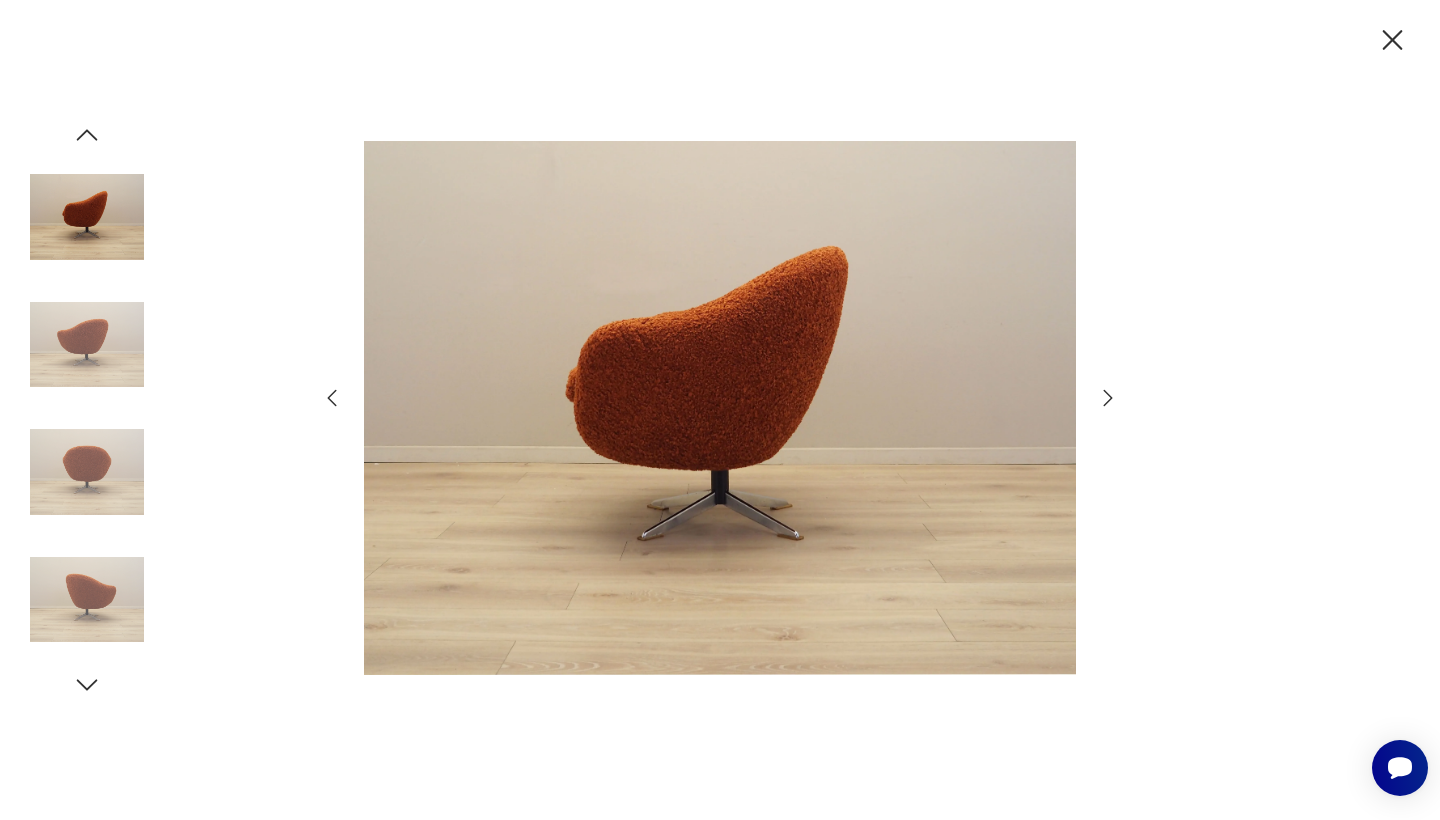 click at bounding box center [1108, 398] 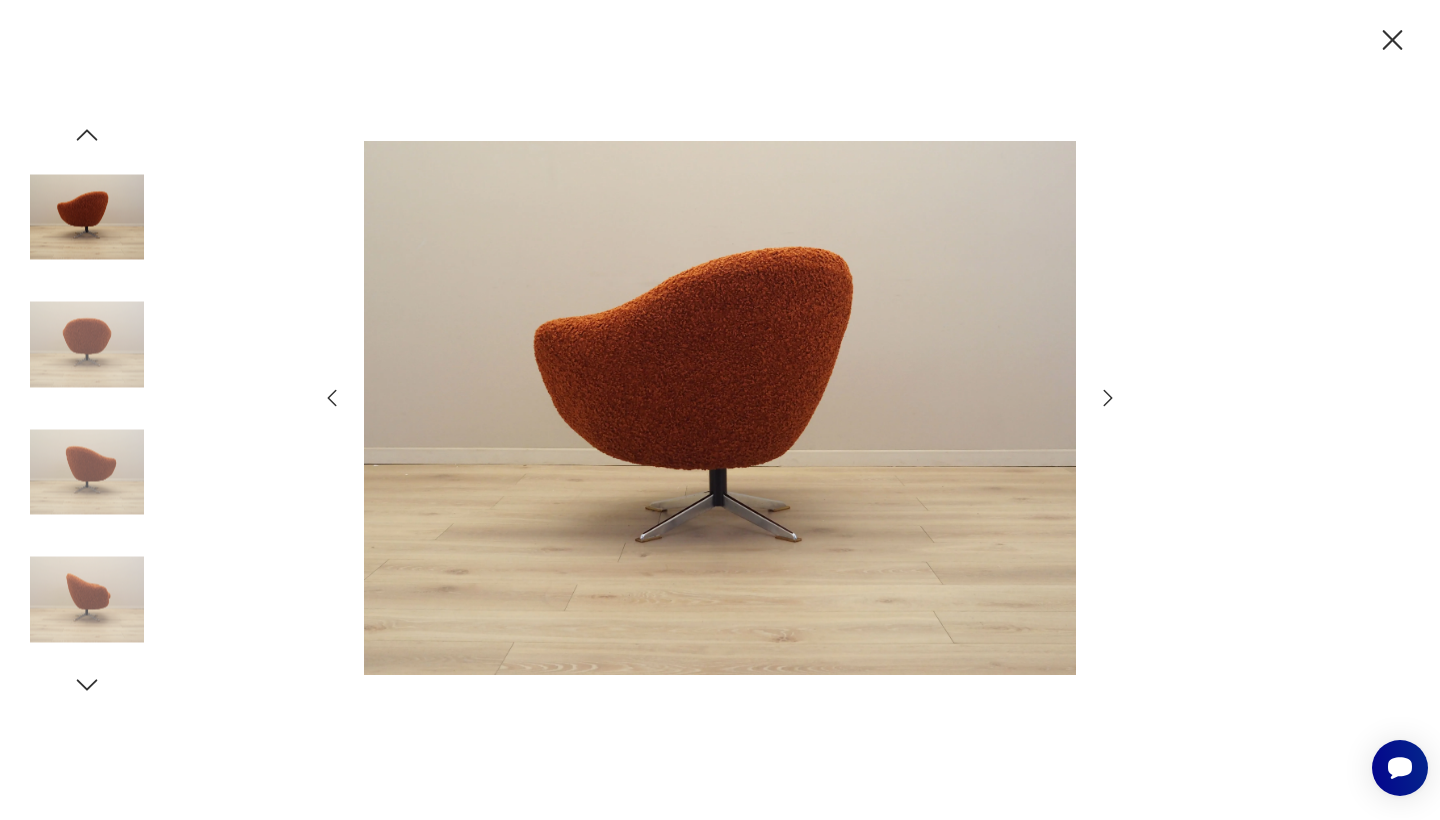 click at bounding box center (1108, 398) 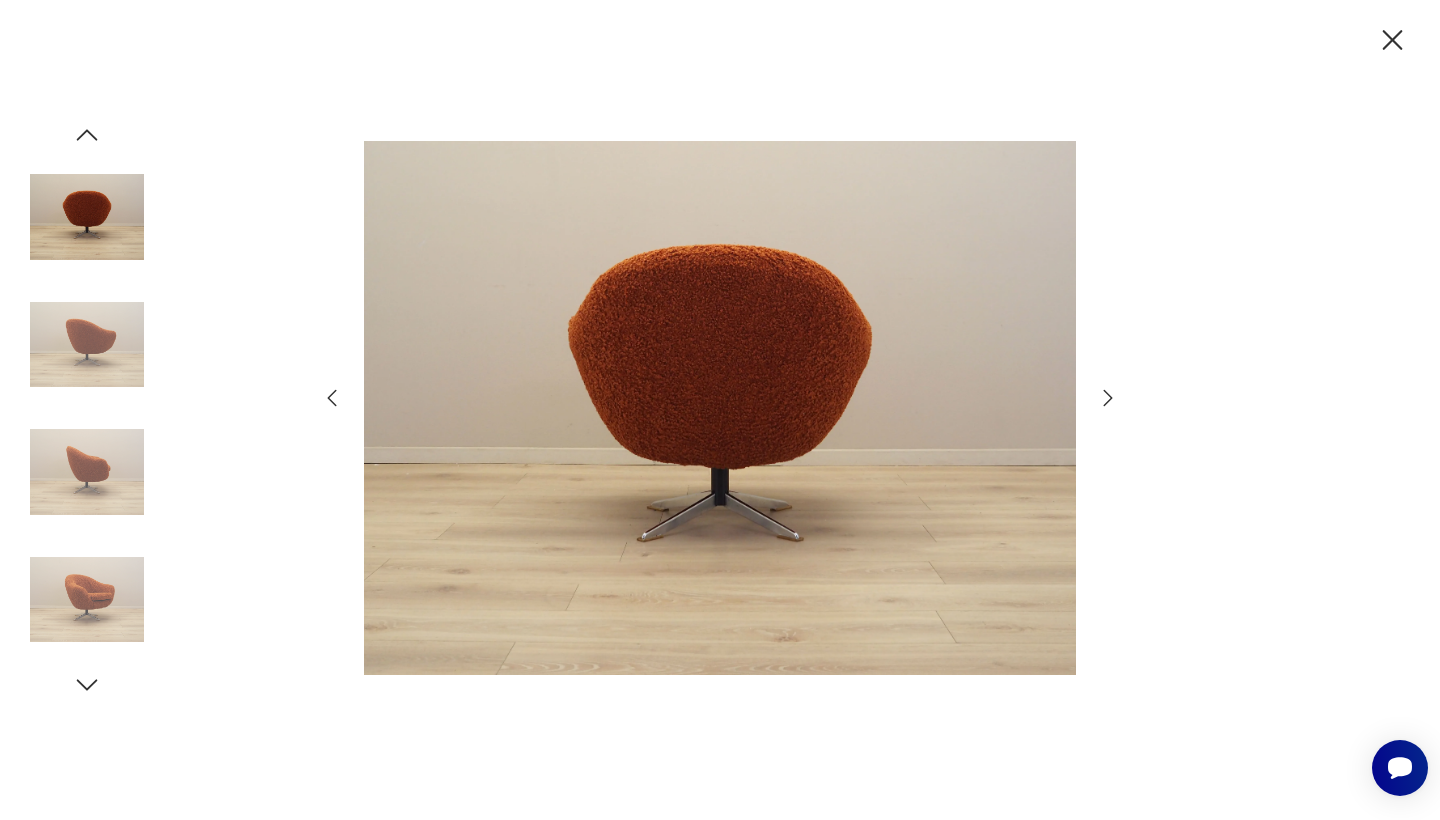 click at bounding box center [1108, 398] 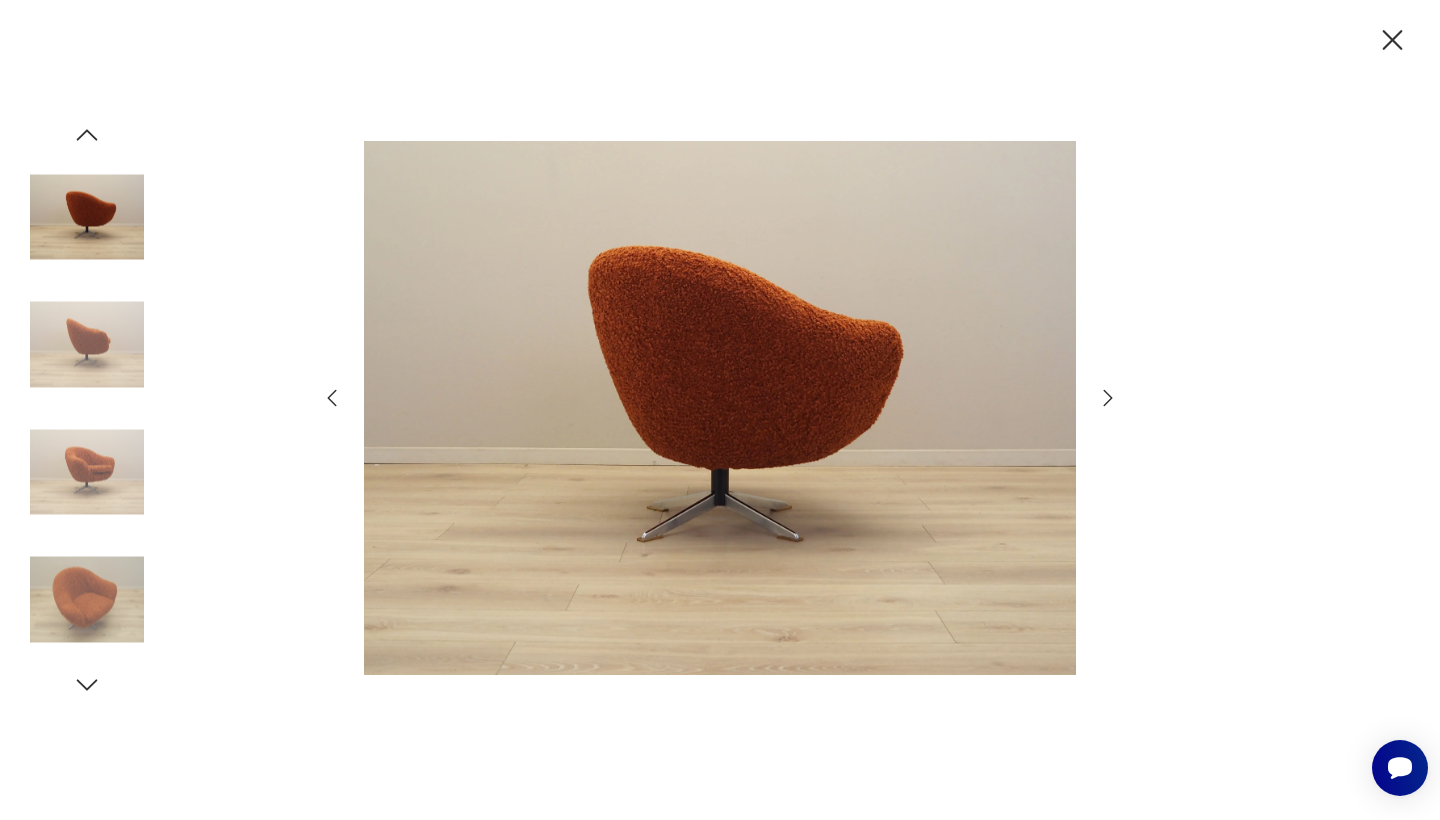 click at bounding box center [1108, 398] 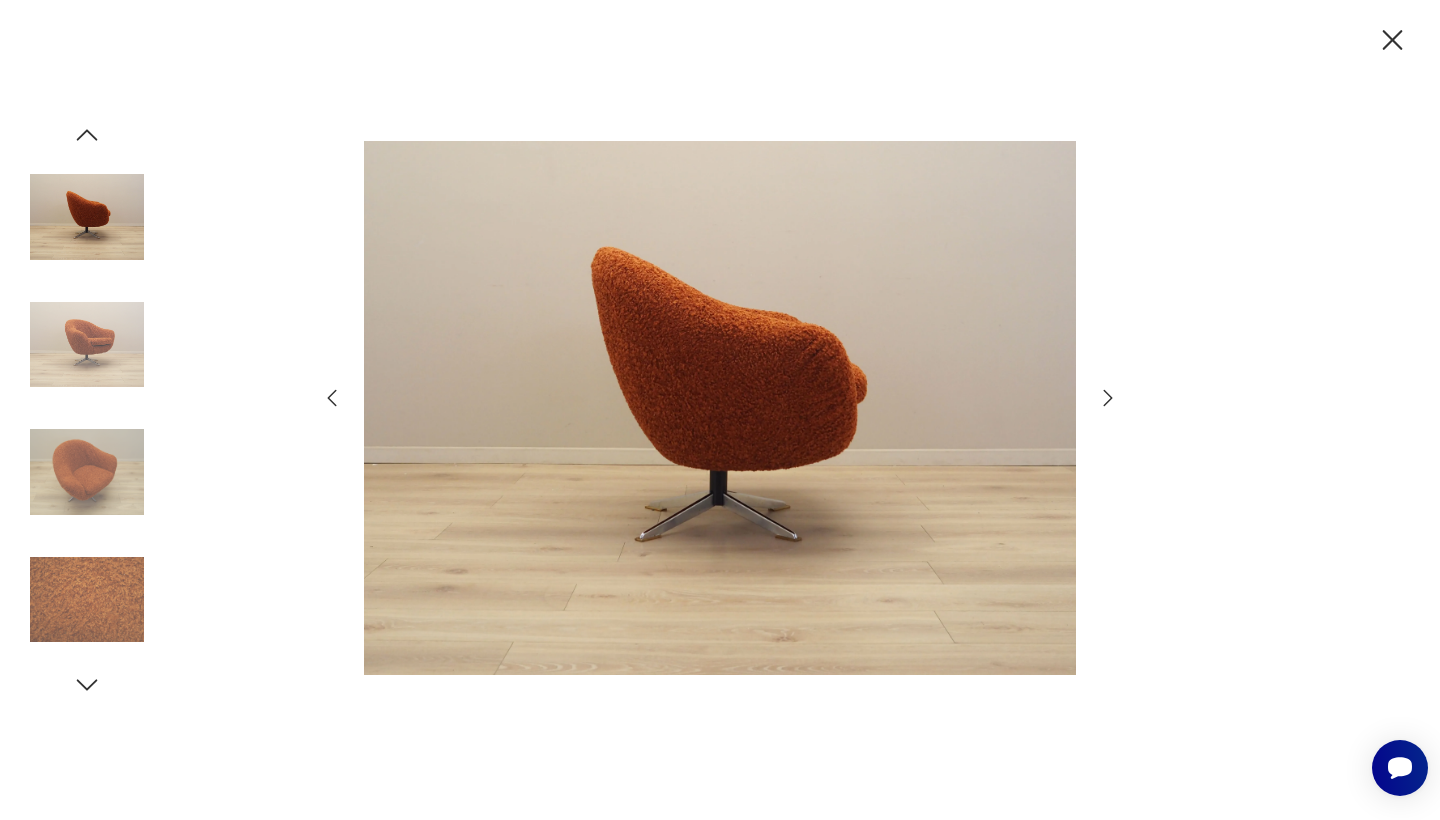 click at bounding box center [1108, 398] 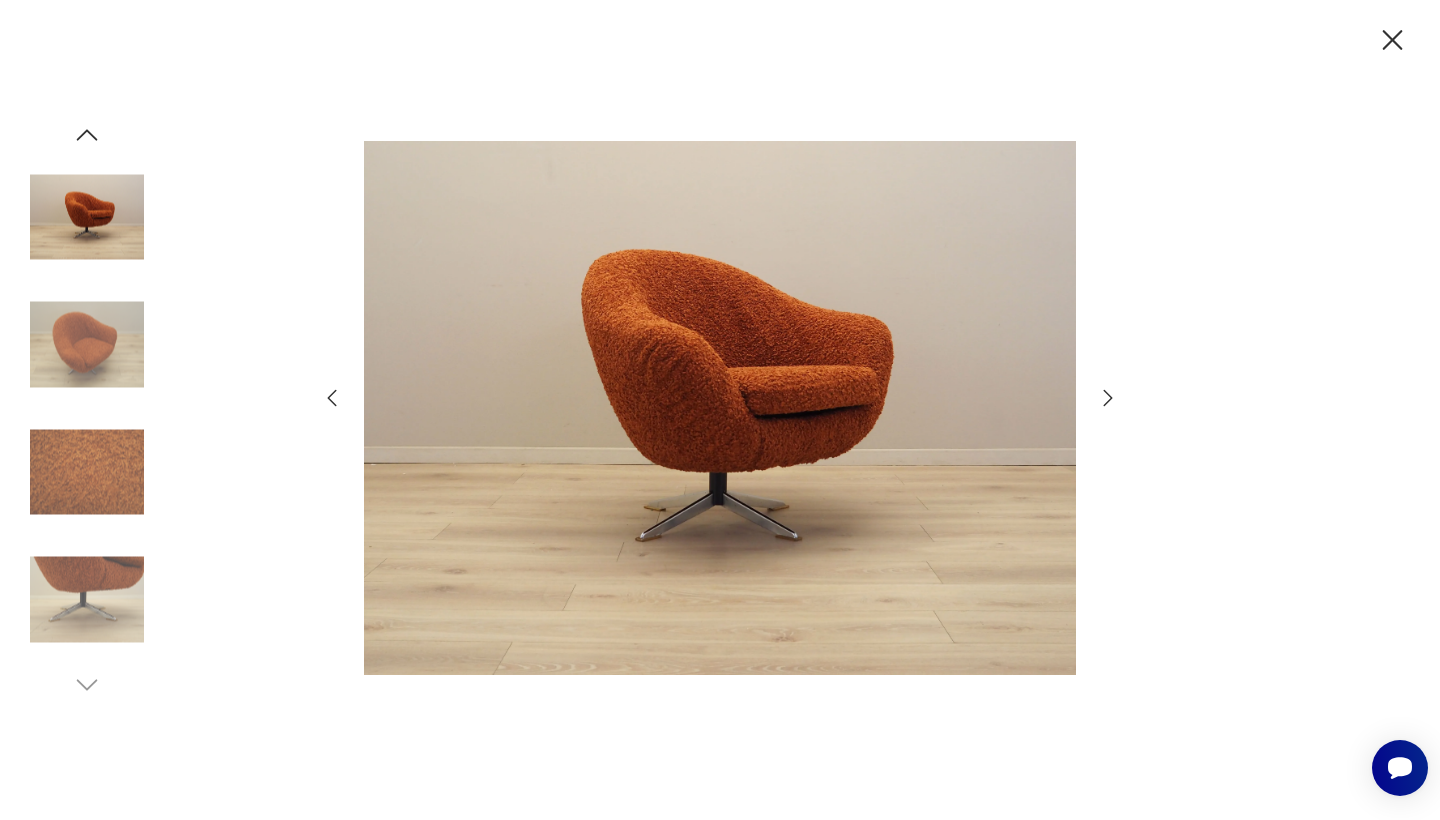 click at bounding box center [1108, 398] 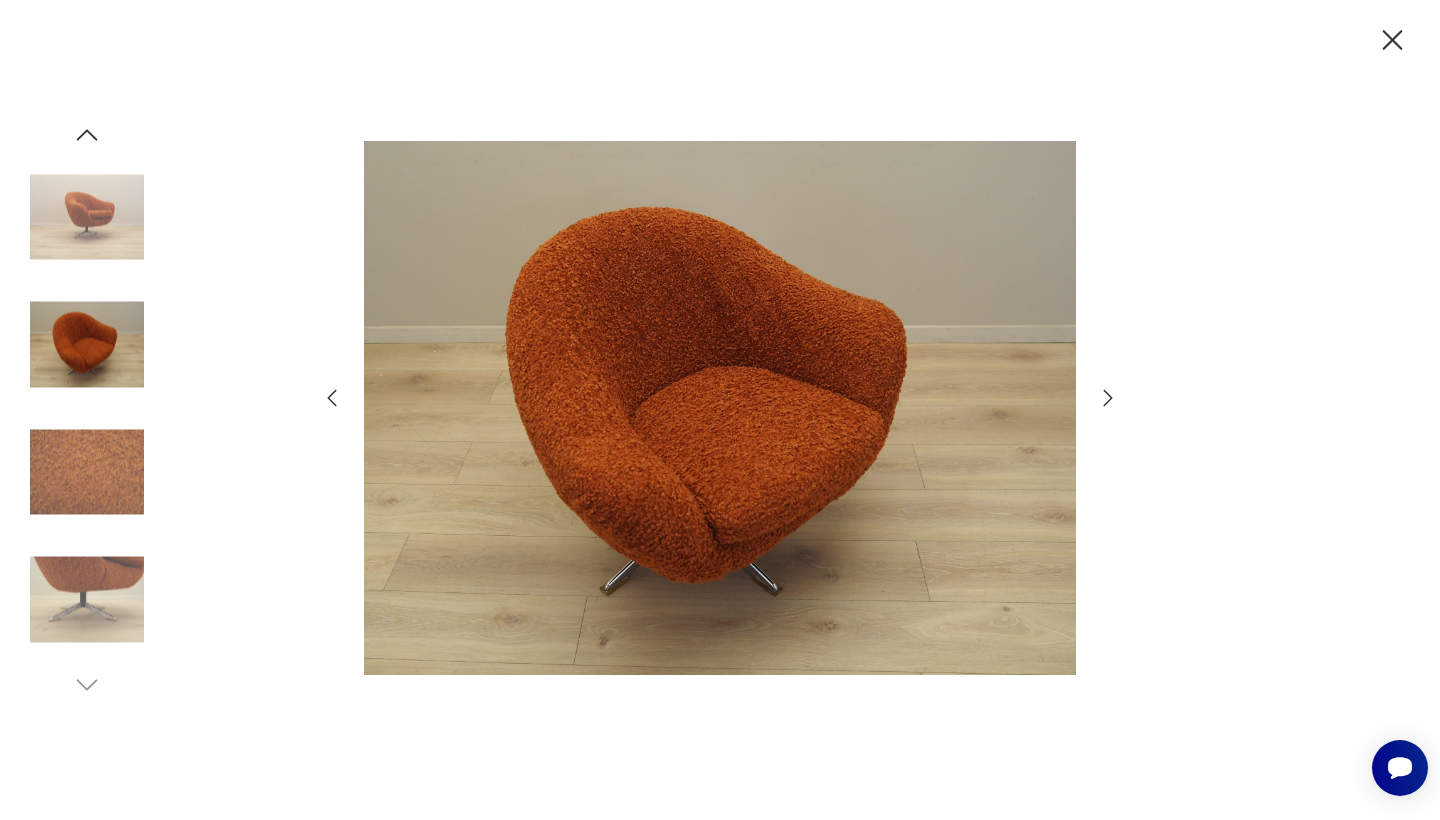 click at bounding box center (1108, 398) 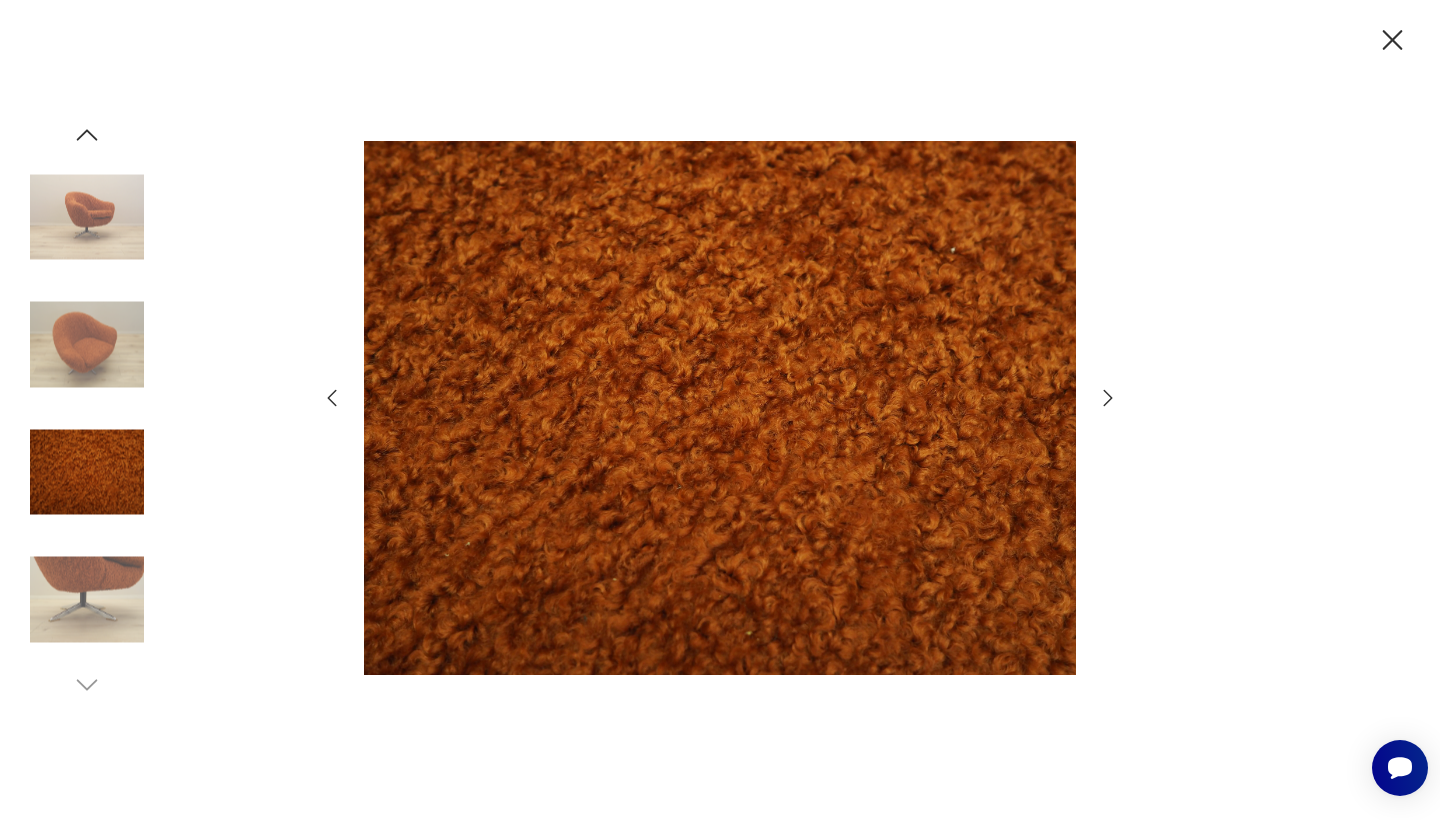 click at bounding box center [1108, 398] 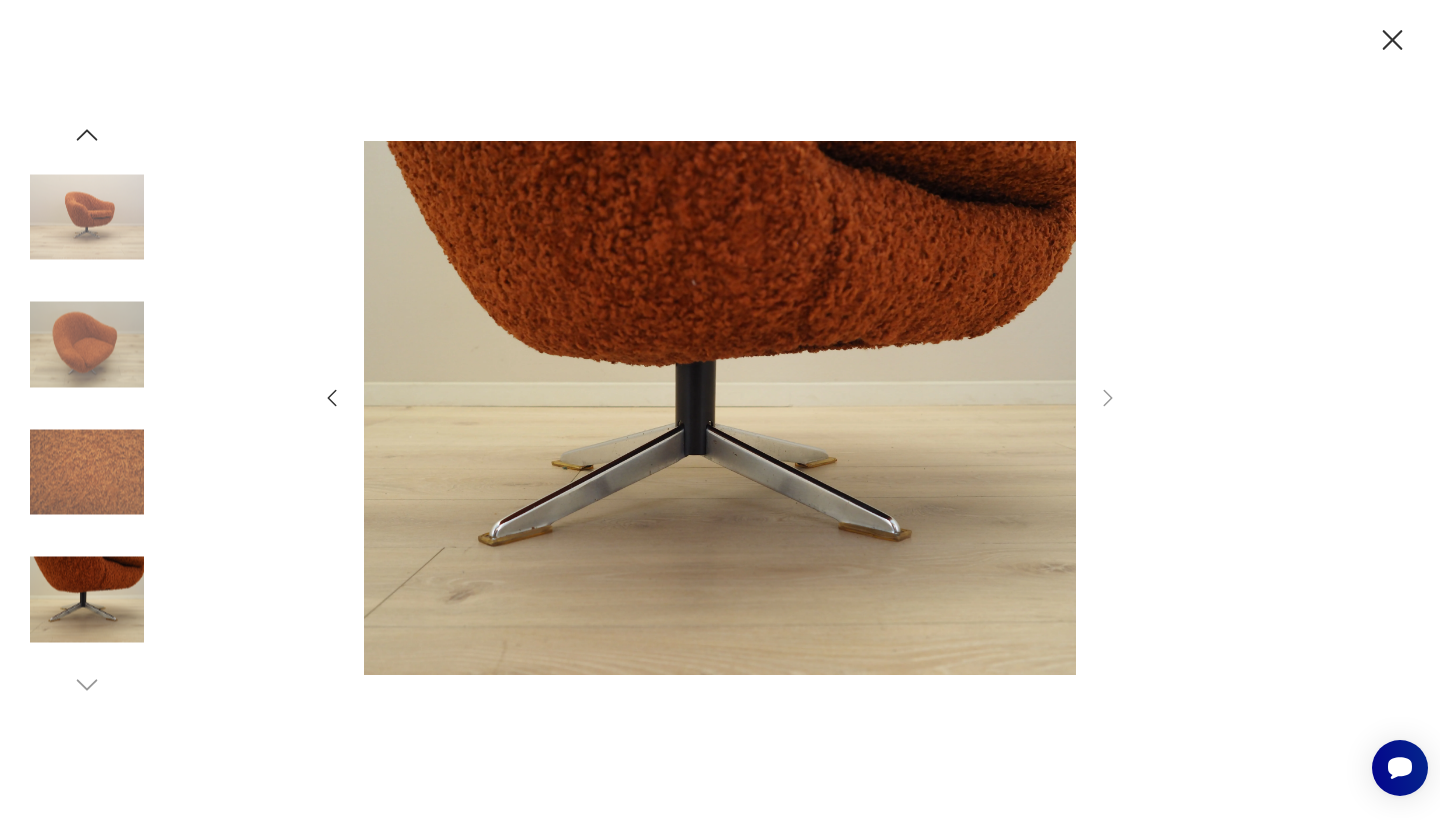 click at bounding box center (1108, 398) 